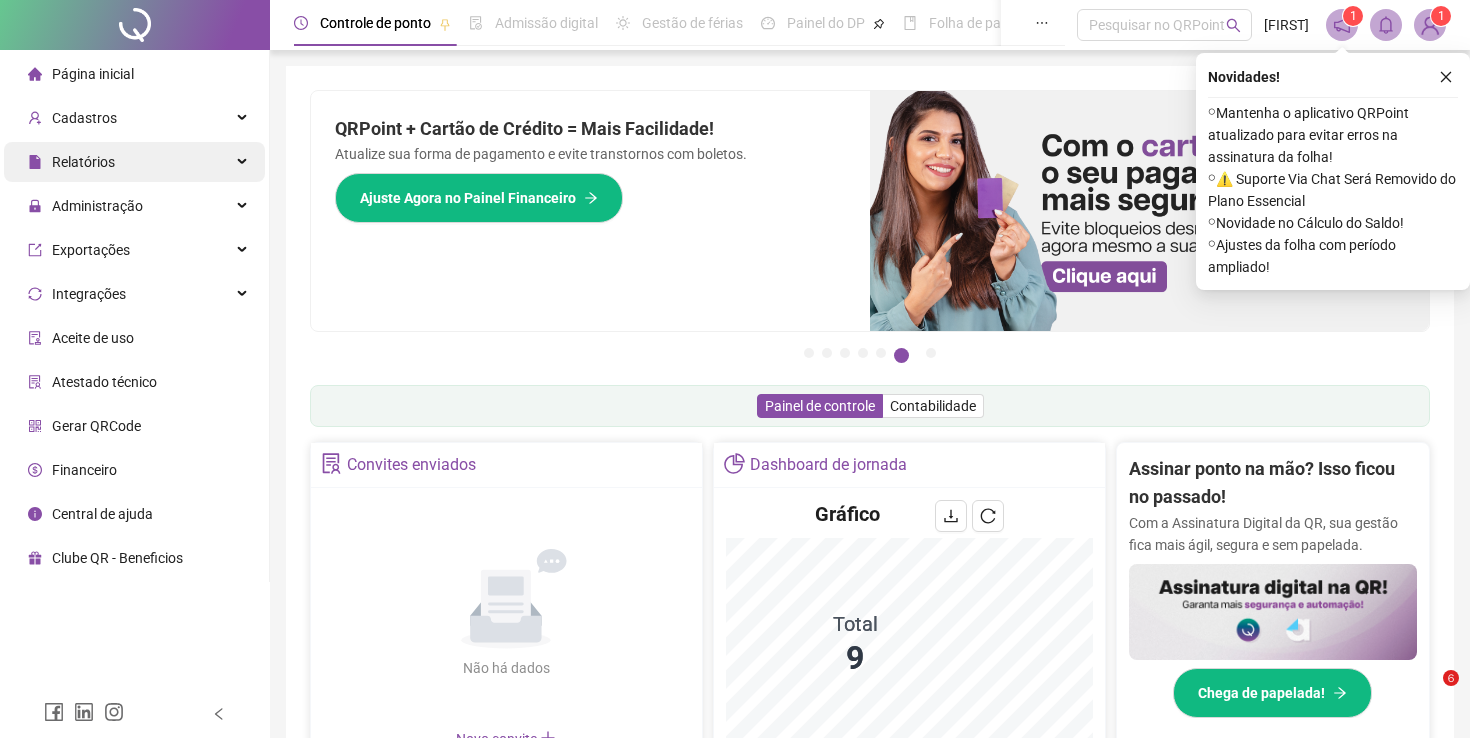 scroll, scrollTop: 0, scrollLeft: 0, axis: both 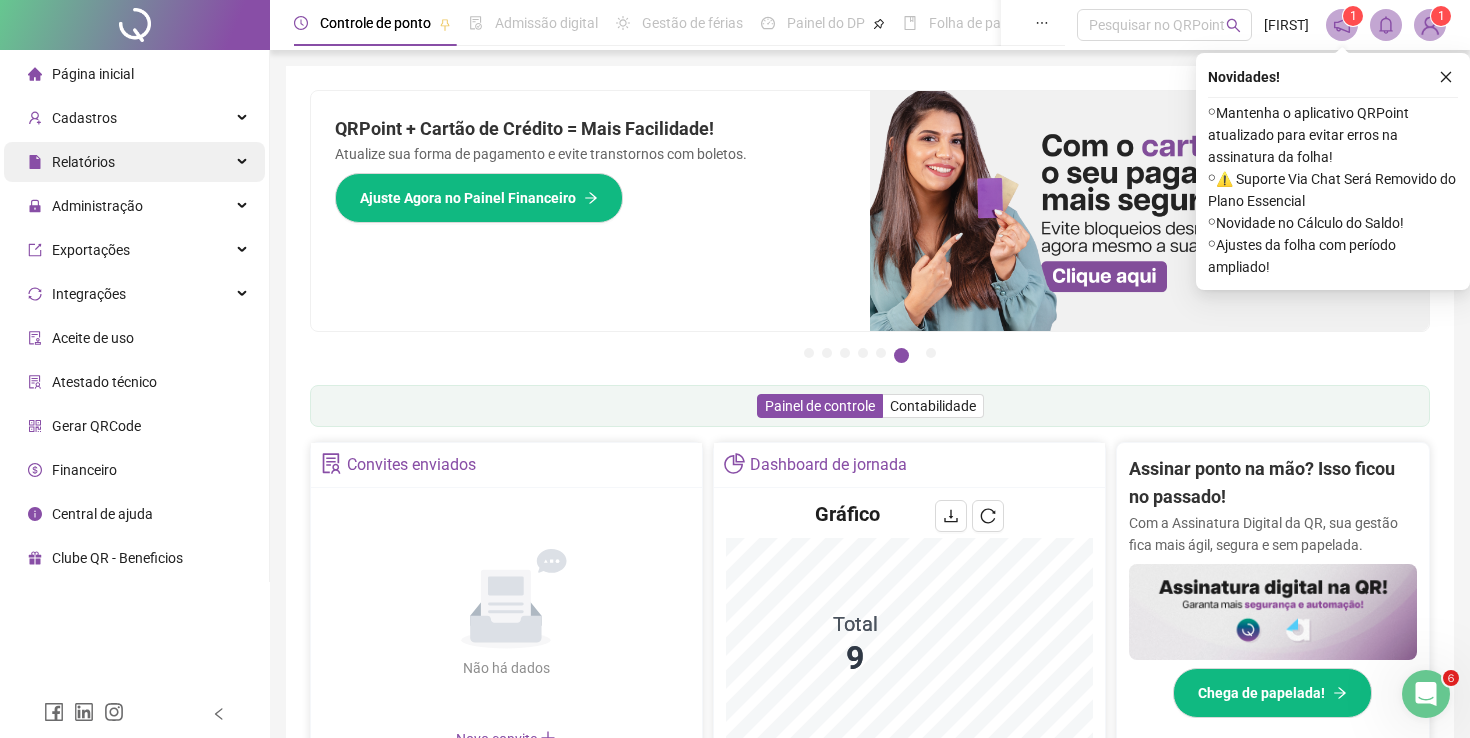 click on "Relatórios" at bounding box center [134, 162] 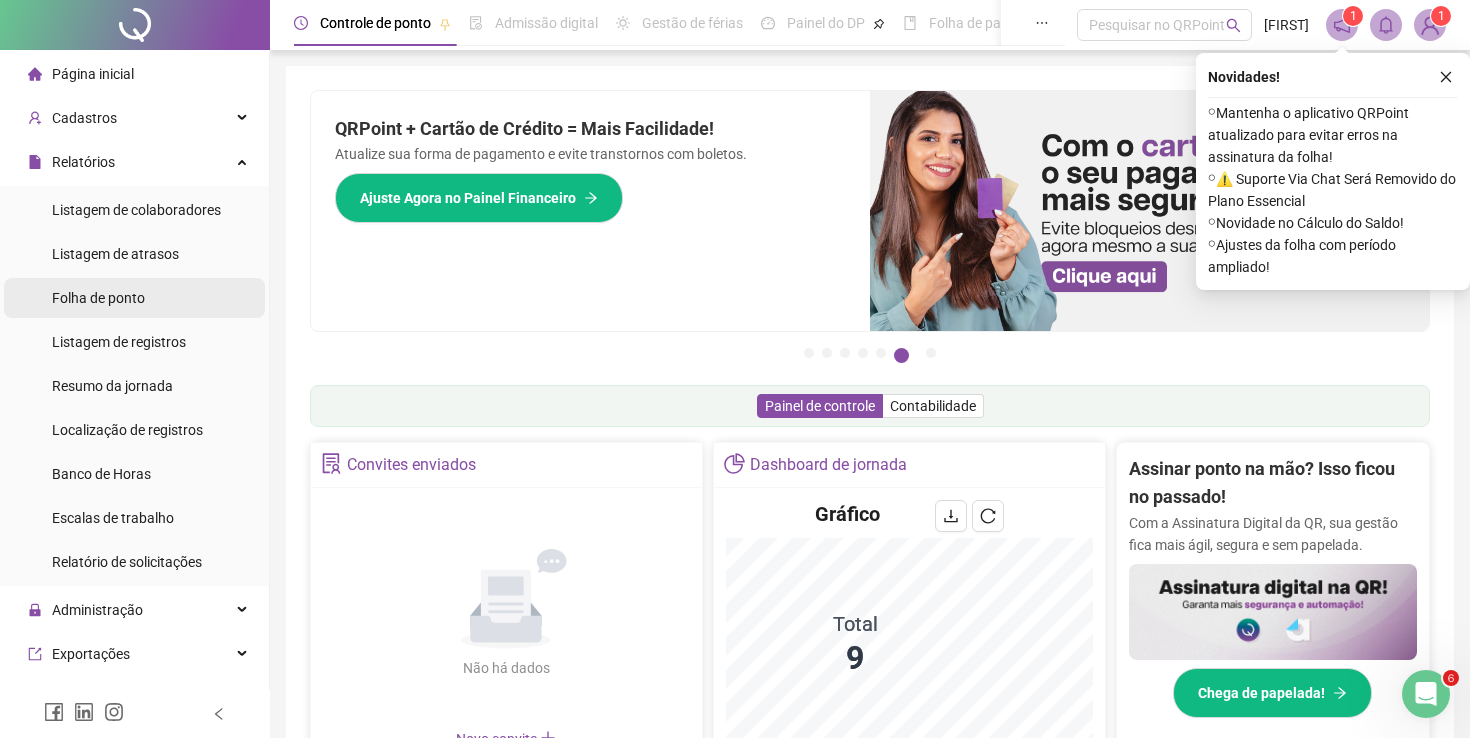 click on "Folha de ponto" at bounding box center [98, 298] 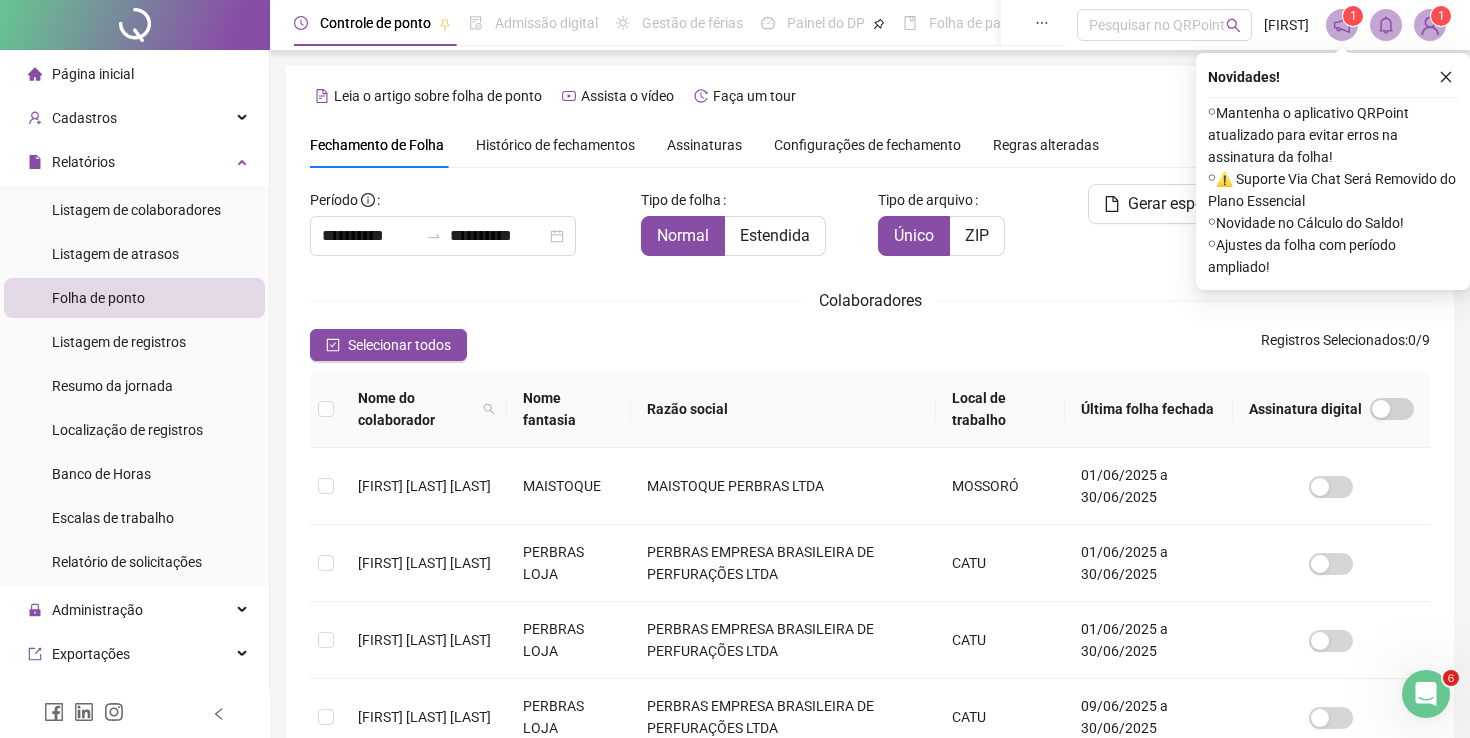 scroll, scrollTop: 40, scrollLeft: 0, axis: vertical 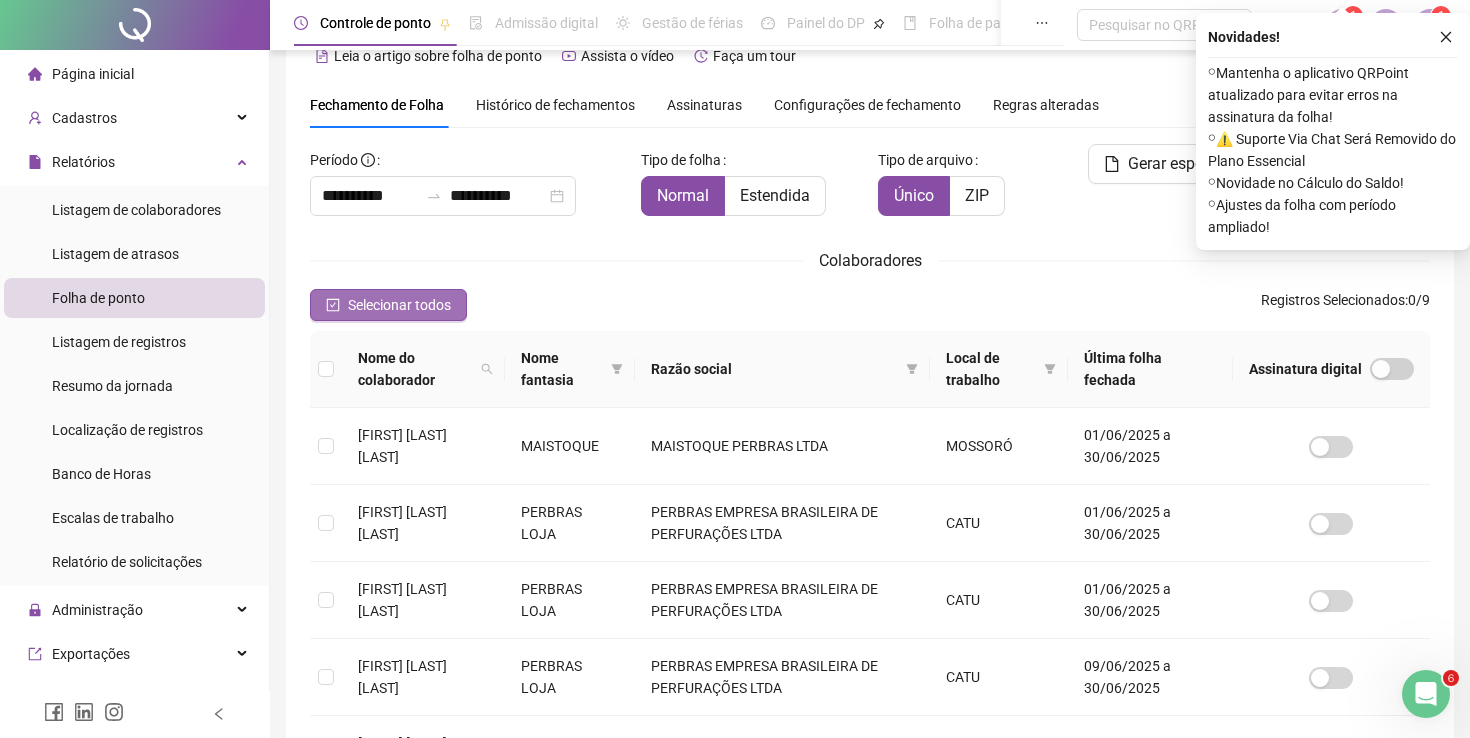 click on "Selecionar todos" at bounding box center [399, 305] 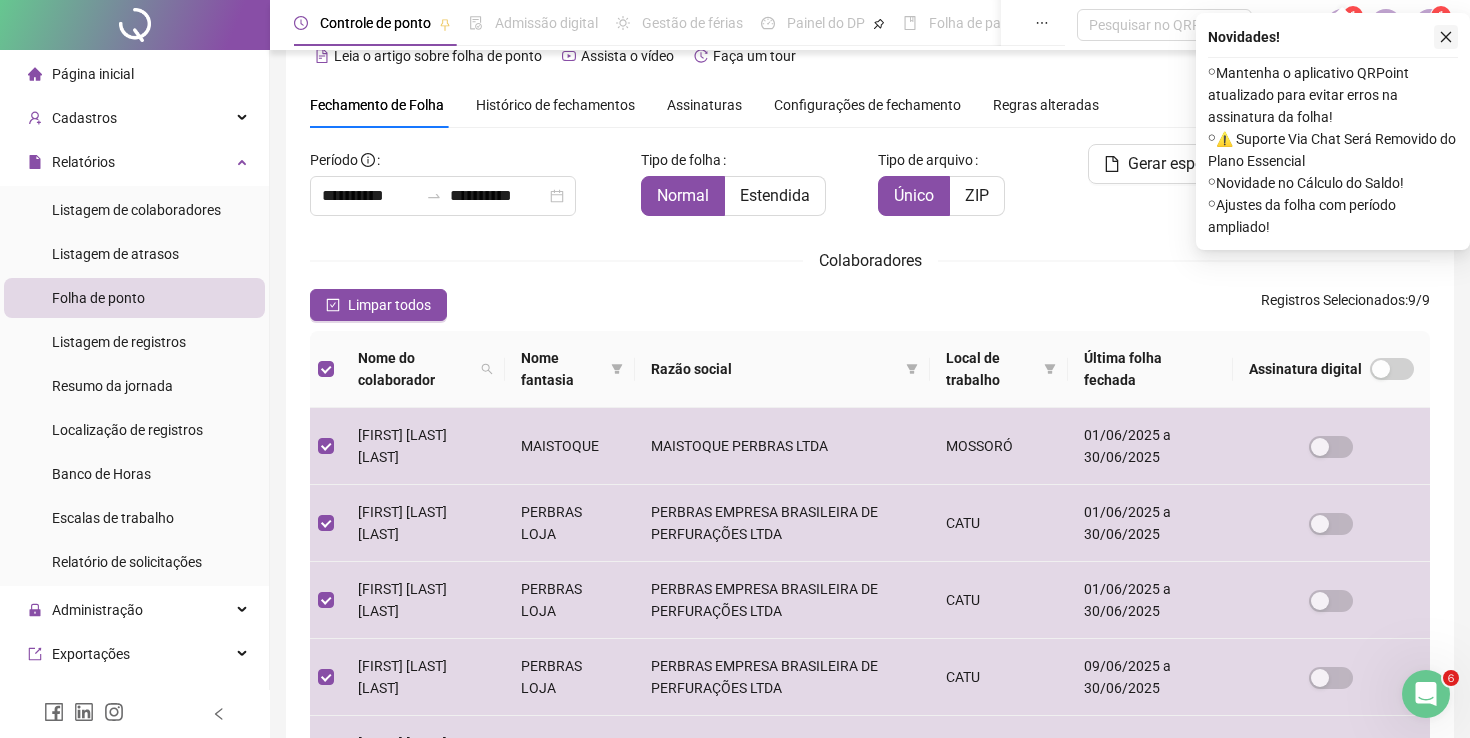 click 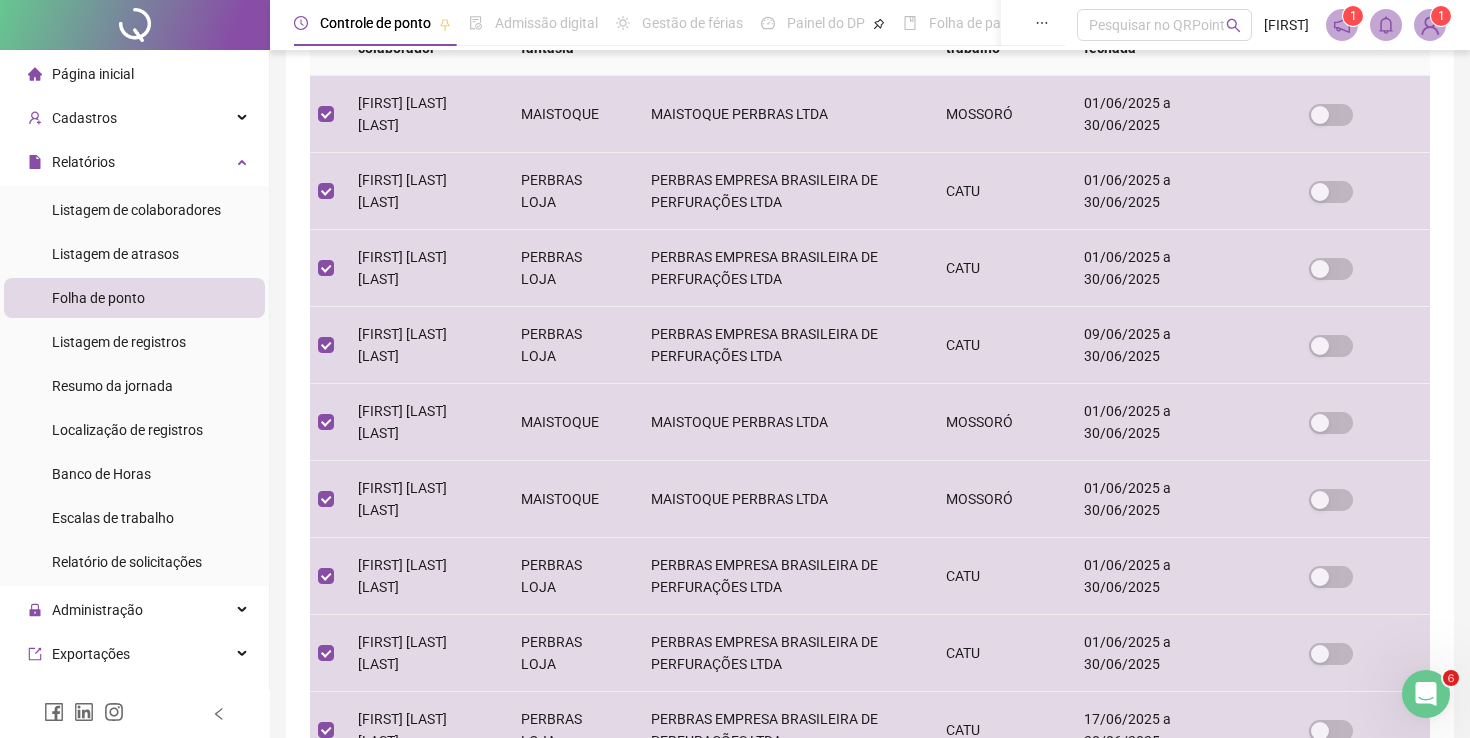scroll, scrollTop: 373, scrollLeft: 0, axis: vertical 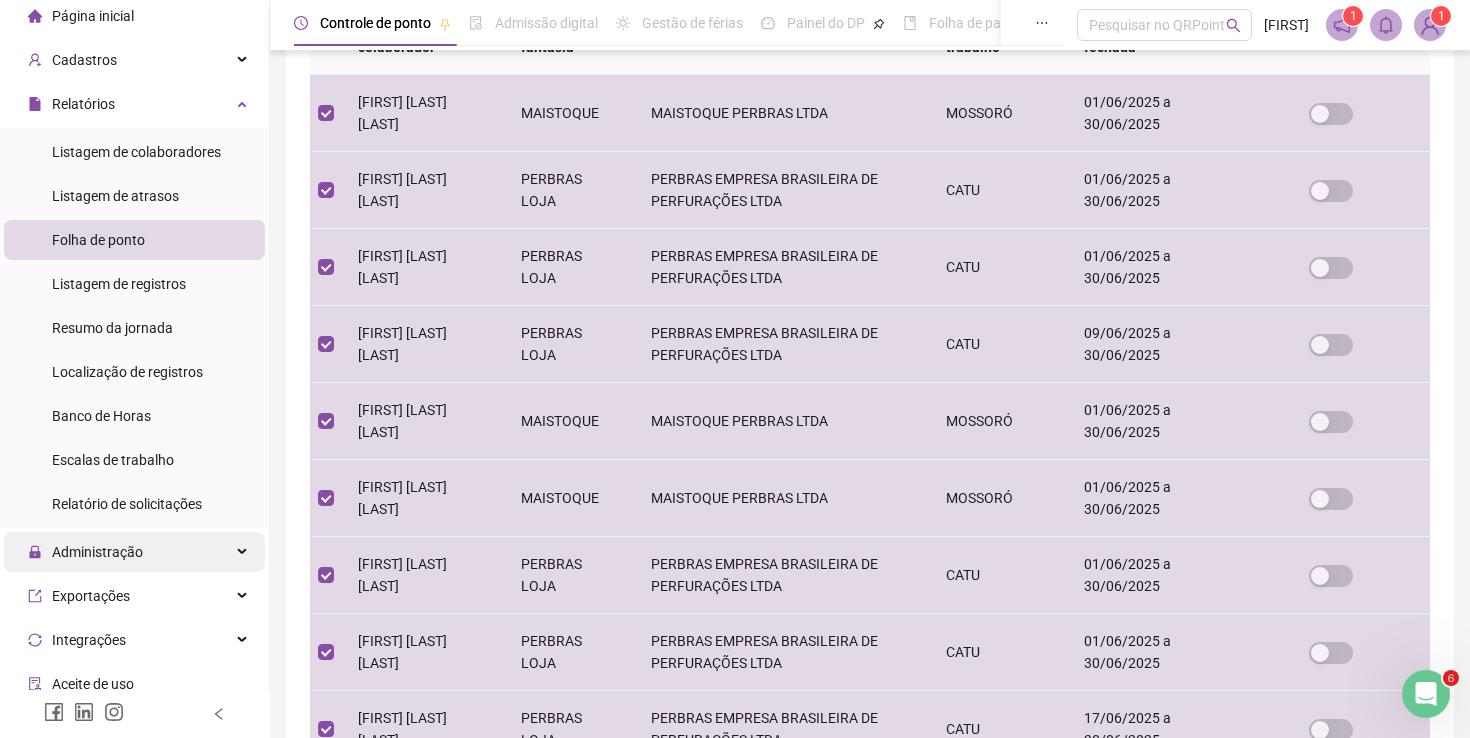 click on "Administração" at bounding box center [85, 552] 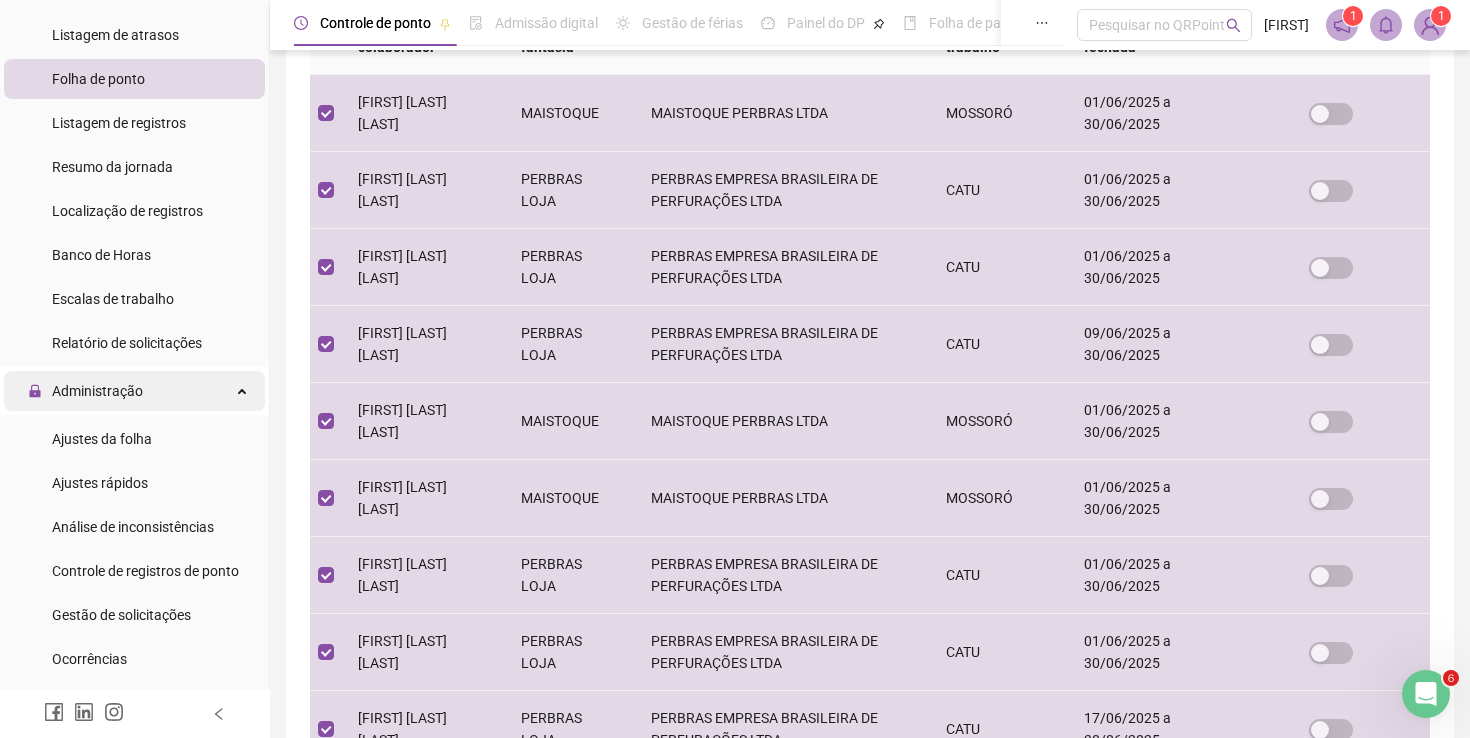 scroll, scrollTop: 225, scrollLeft: 0, axis: vertical 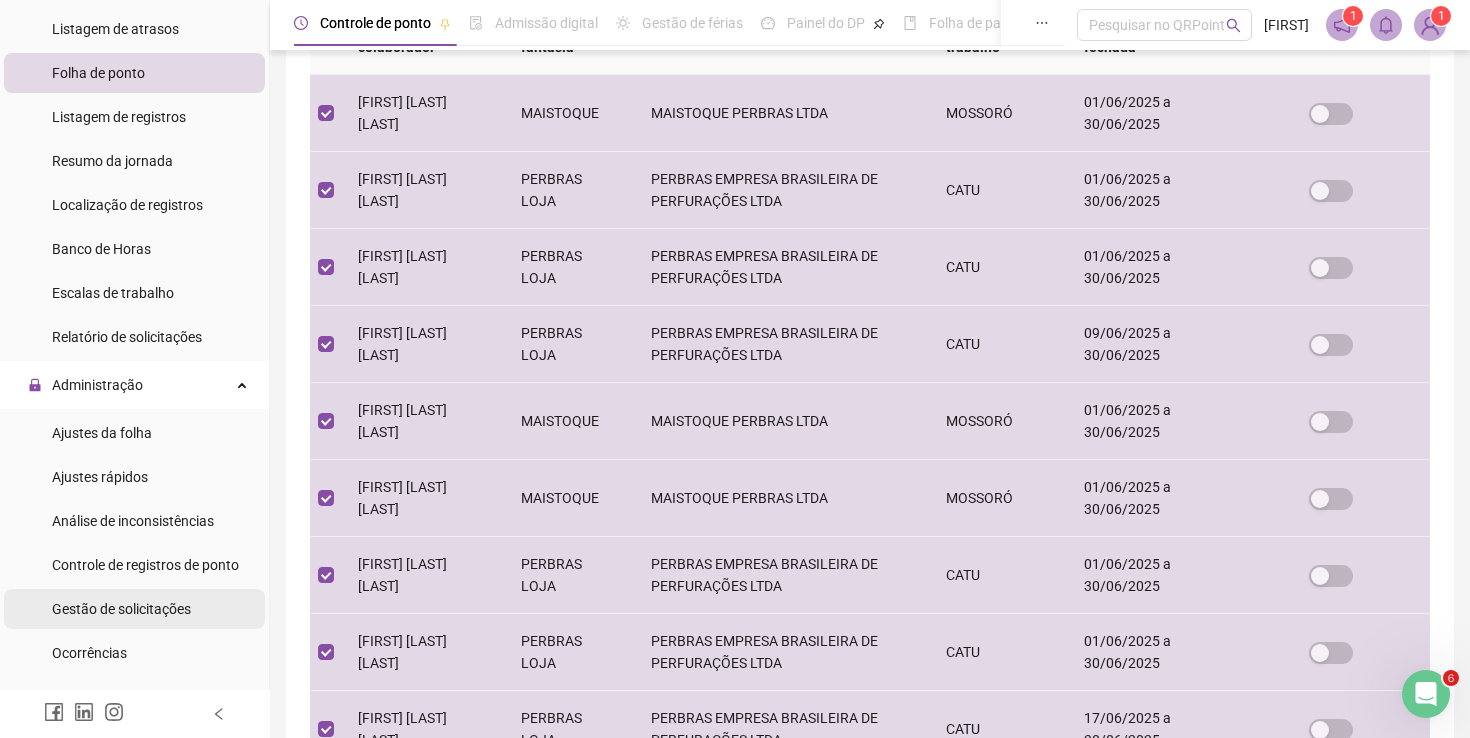 click on "Gestão de solicitações" at bounding box center [121, 609] 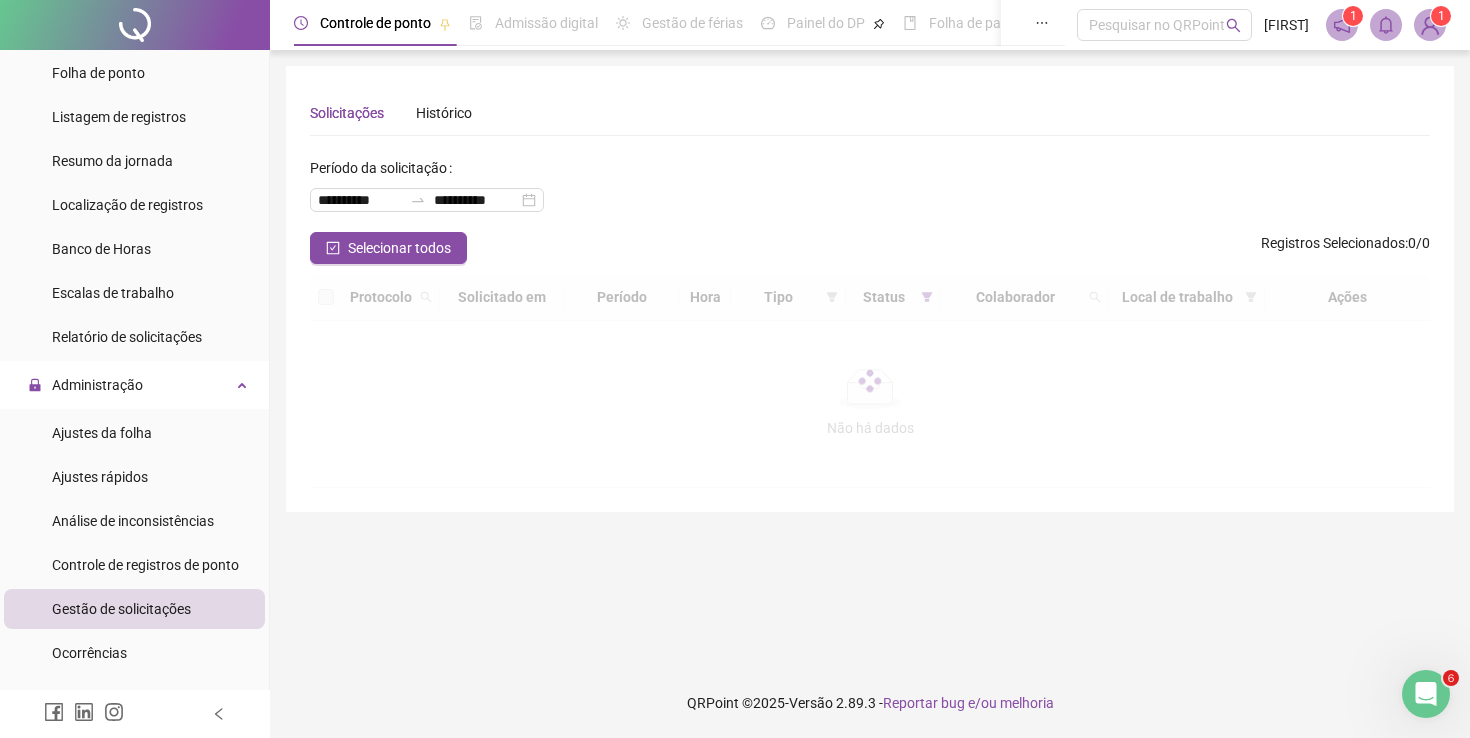 scroll, scrollTop: 0, scrollLeft: 0, axis: both 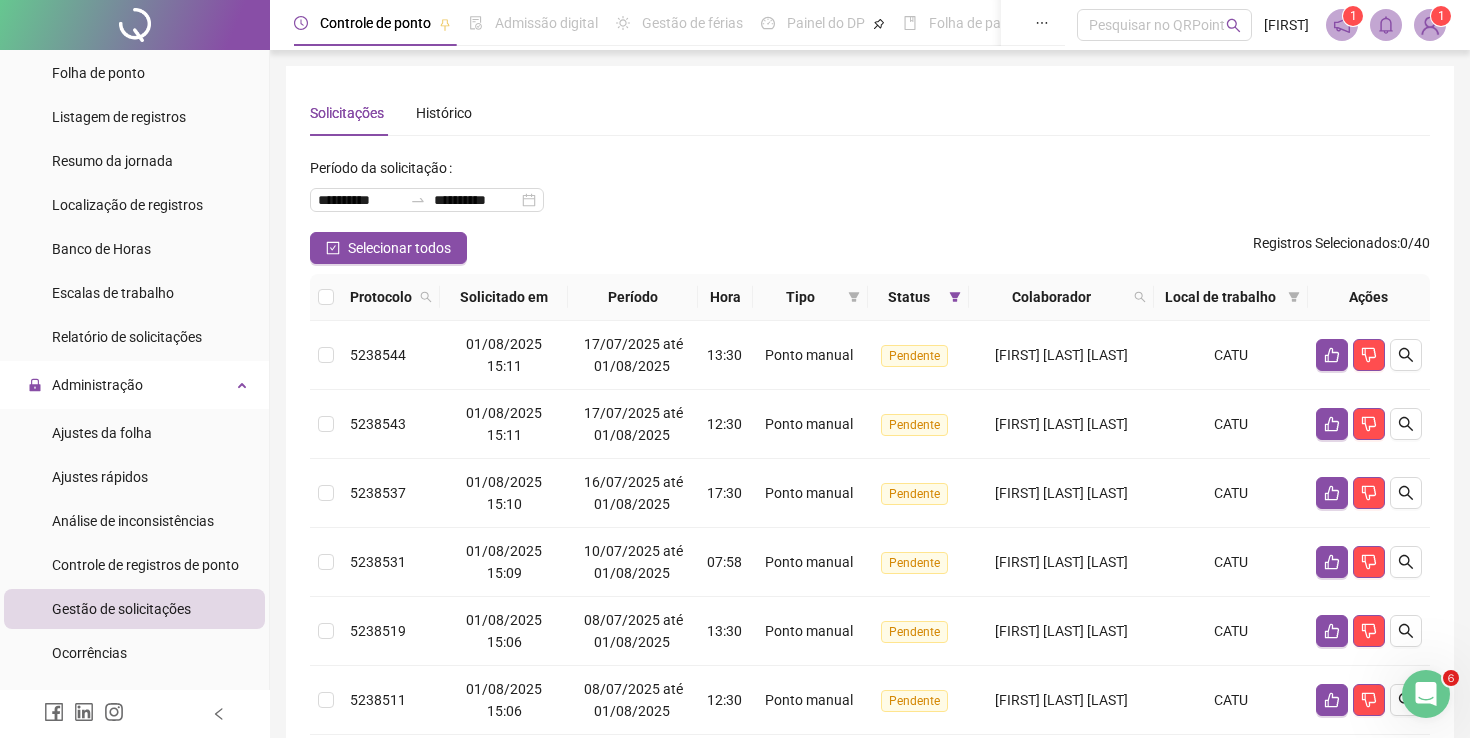 click on "1" at bounding box center (1441, 16) 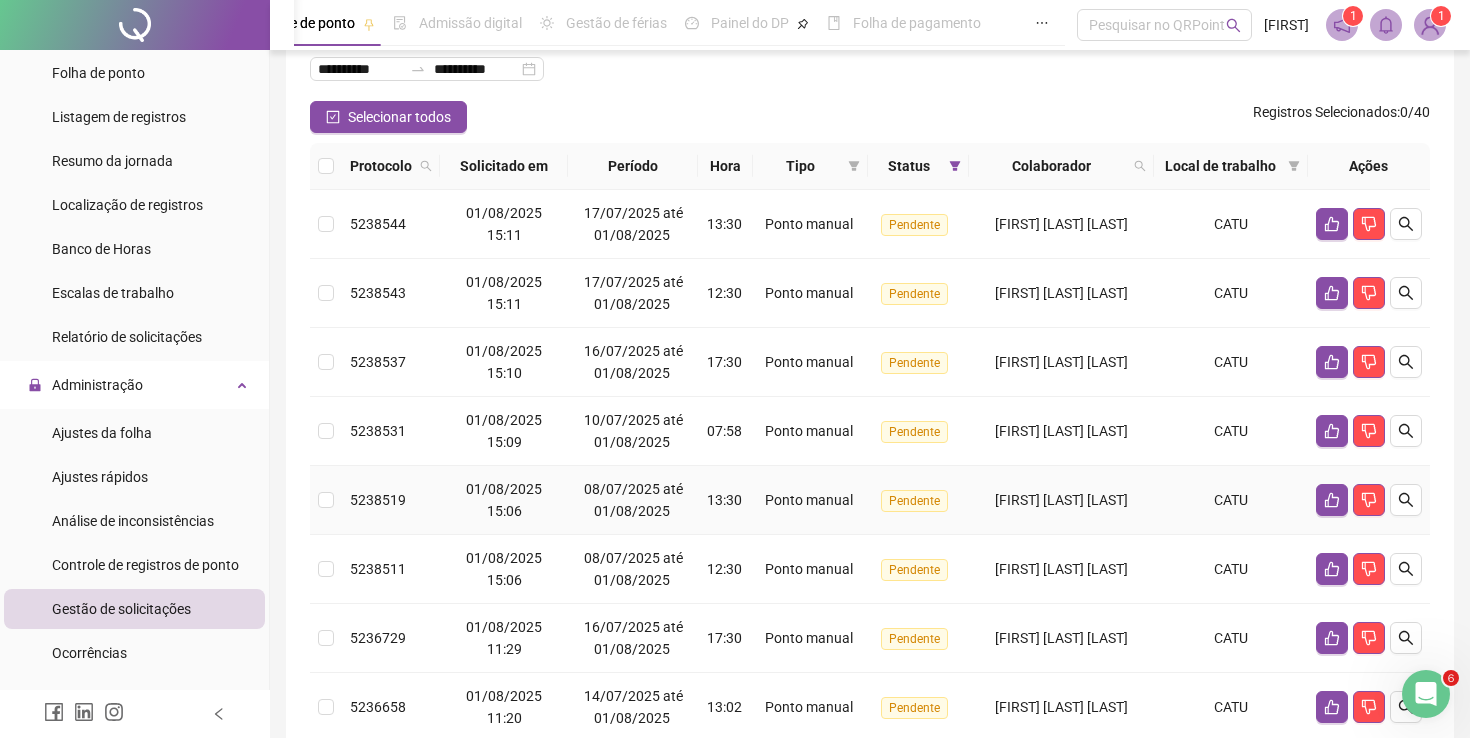 scroll, scrollTop: 129, scrollLeft: 0, axis: vertical 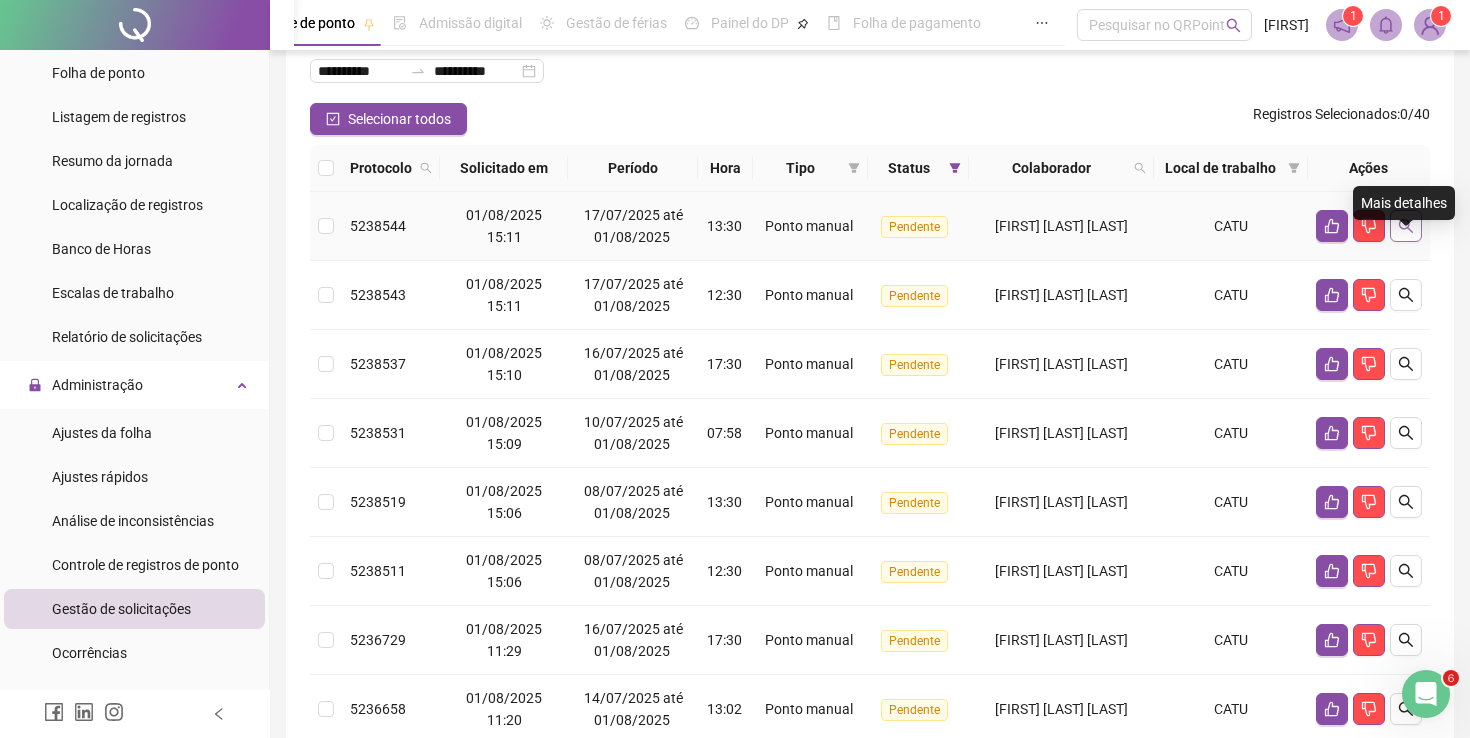click 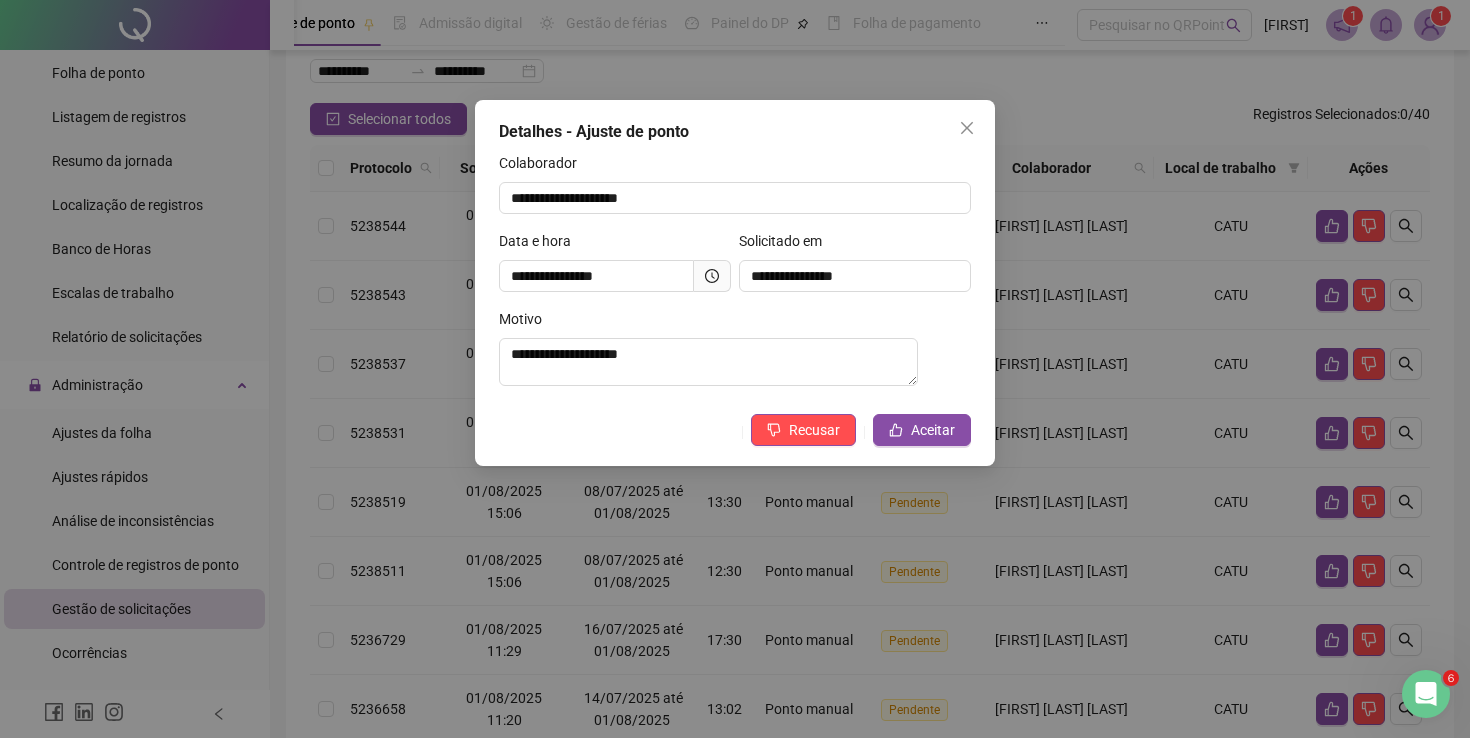 click on "**********" at bounding box center [735, 283] 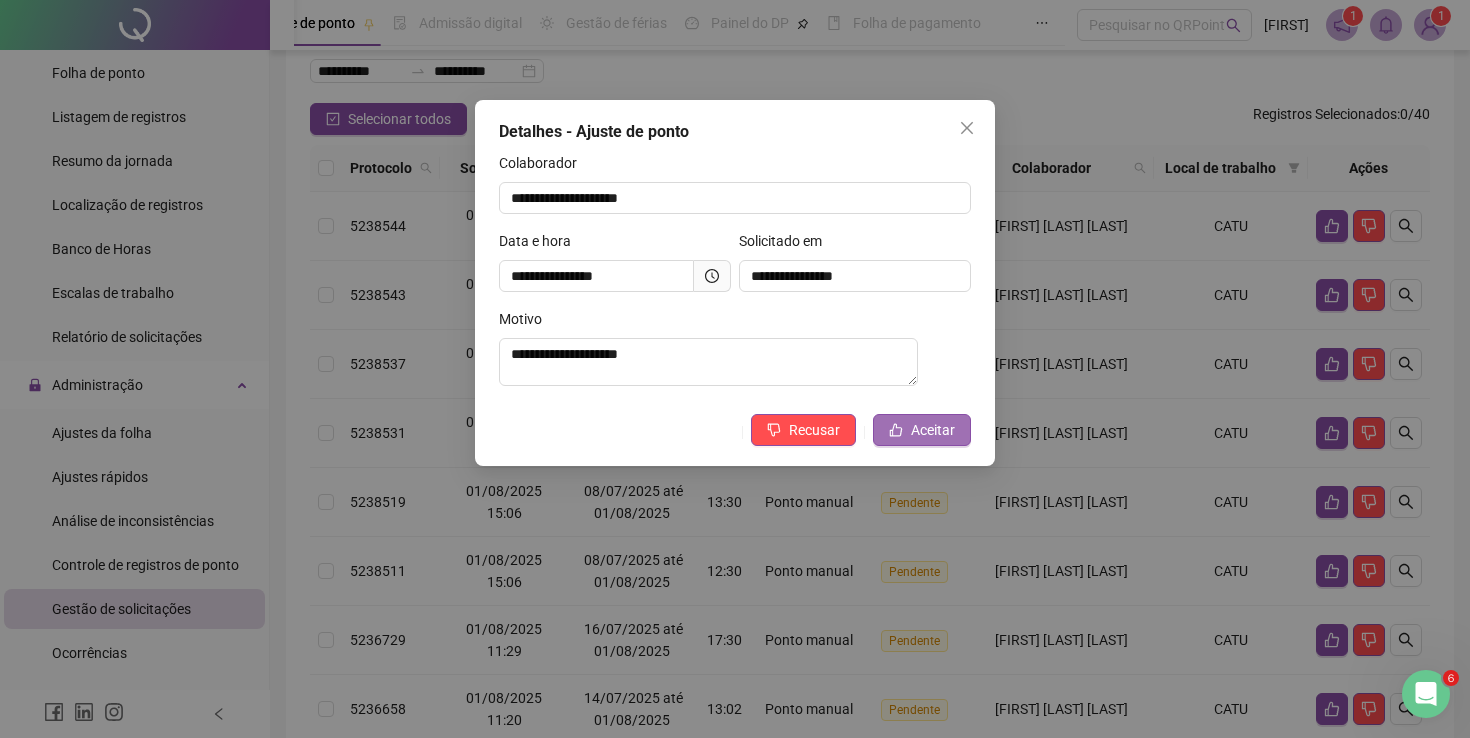 click on "Aceitar" at bounding box center [933, 430] 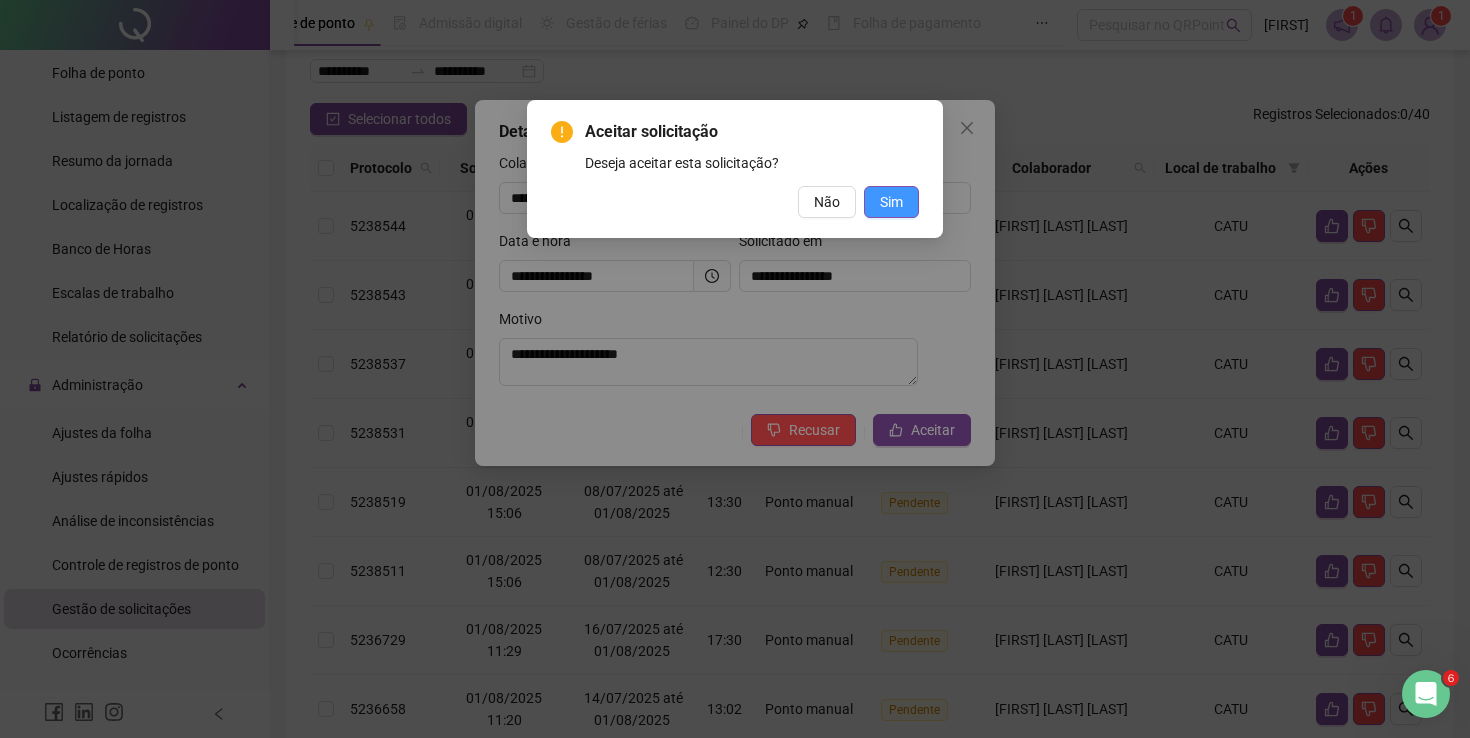 click on "Sim" at bounding box center [891, 202] 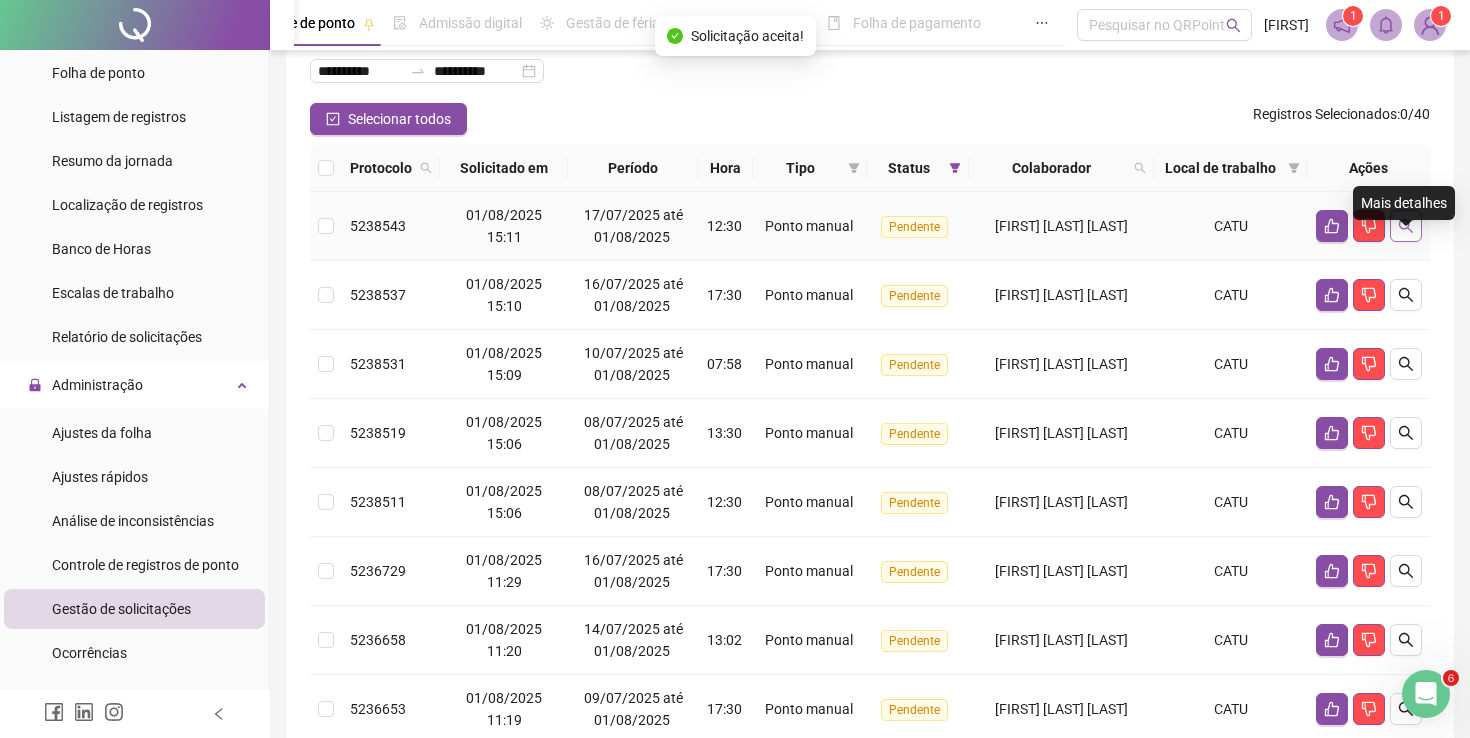 click at bounding box center (1406, 226) 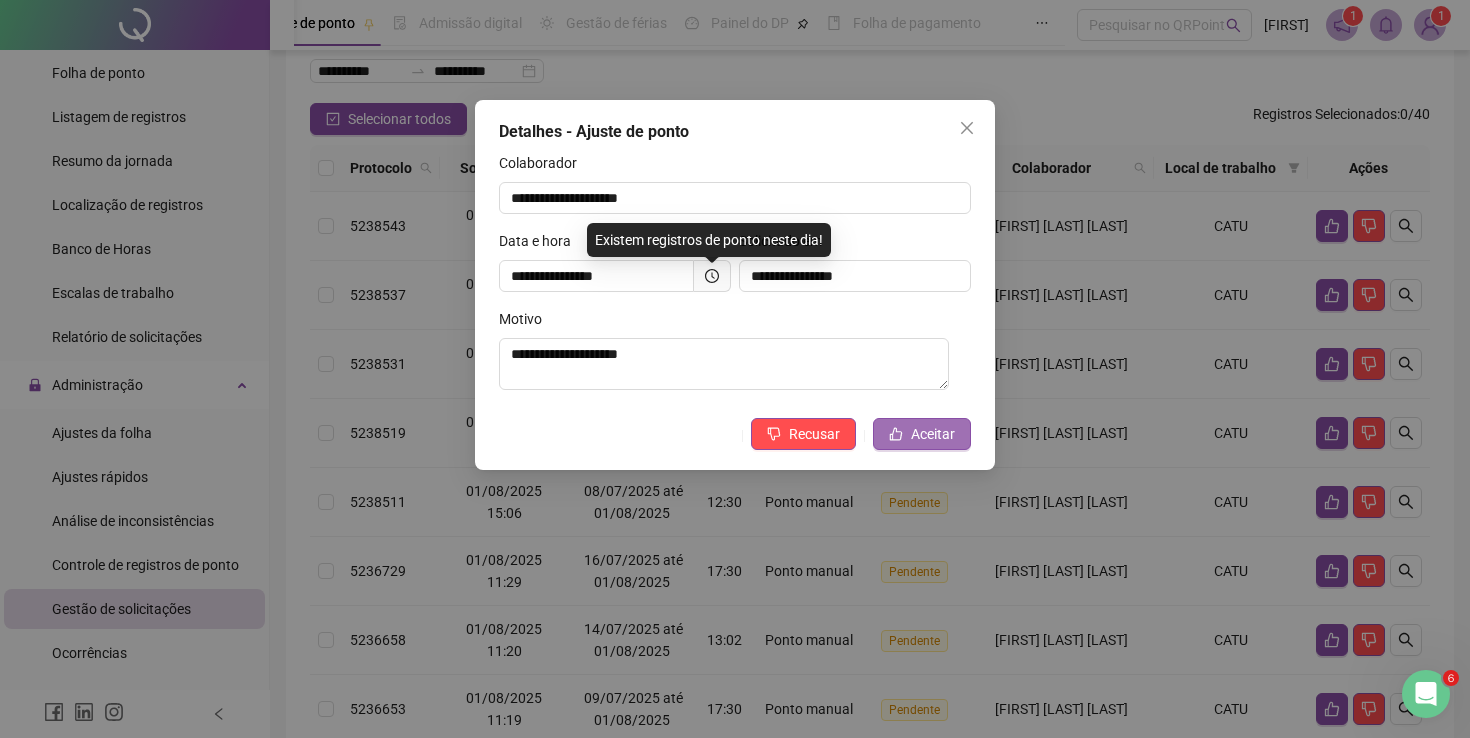click on "Aceitar" at bounding box center (933, 434) 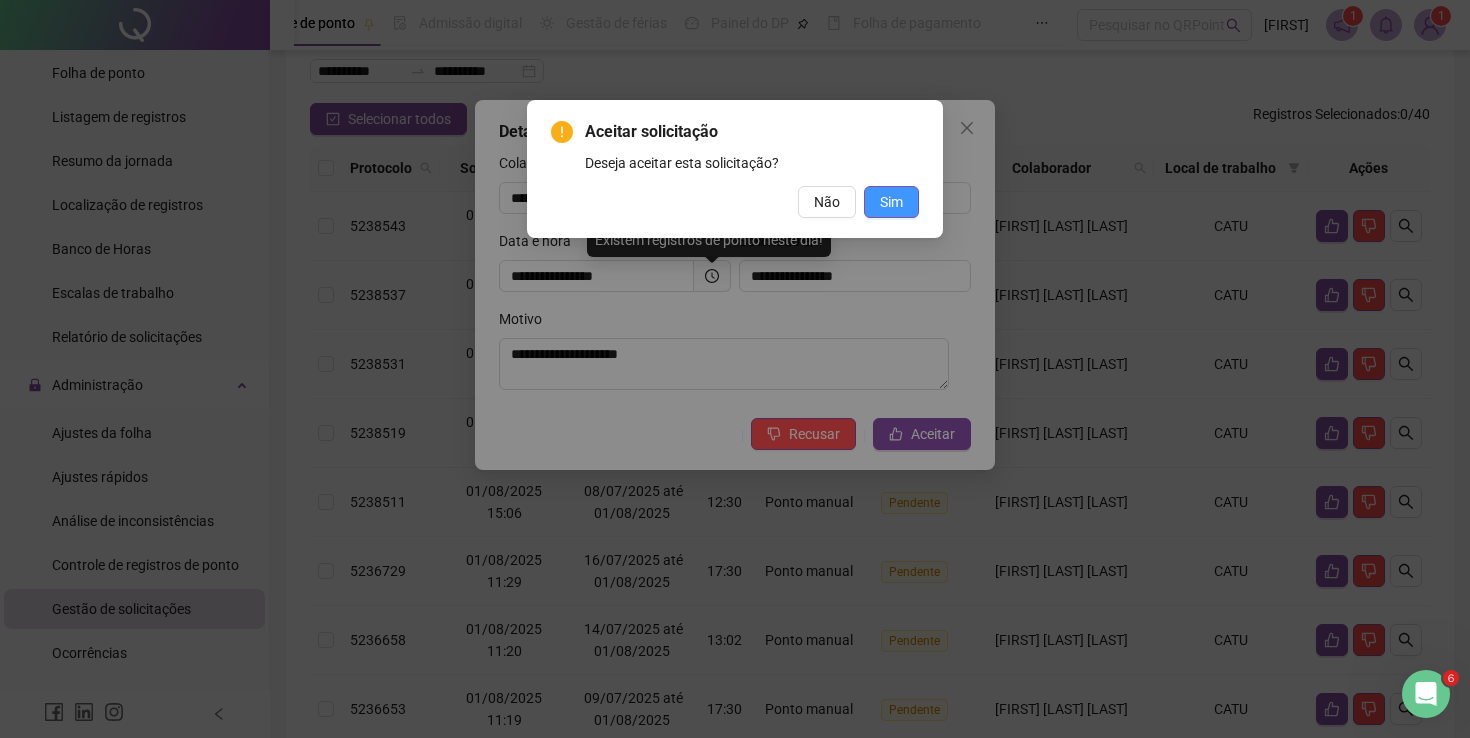 click on "Sim" at bounding box center [891, 202] 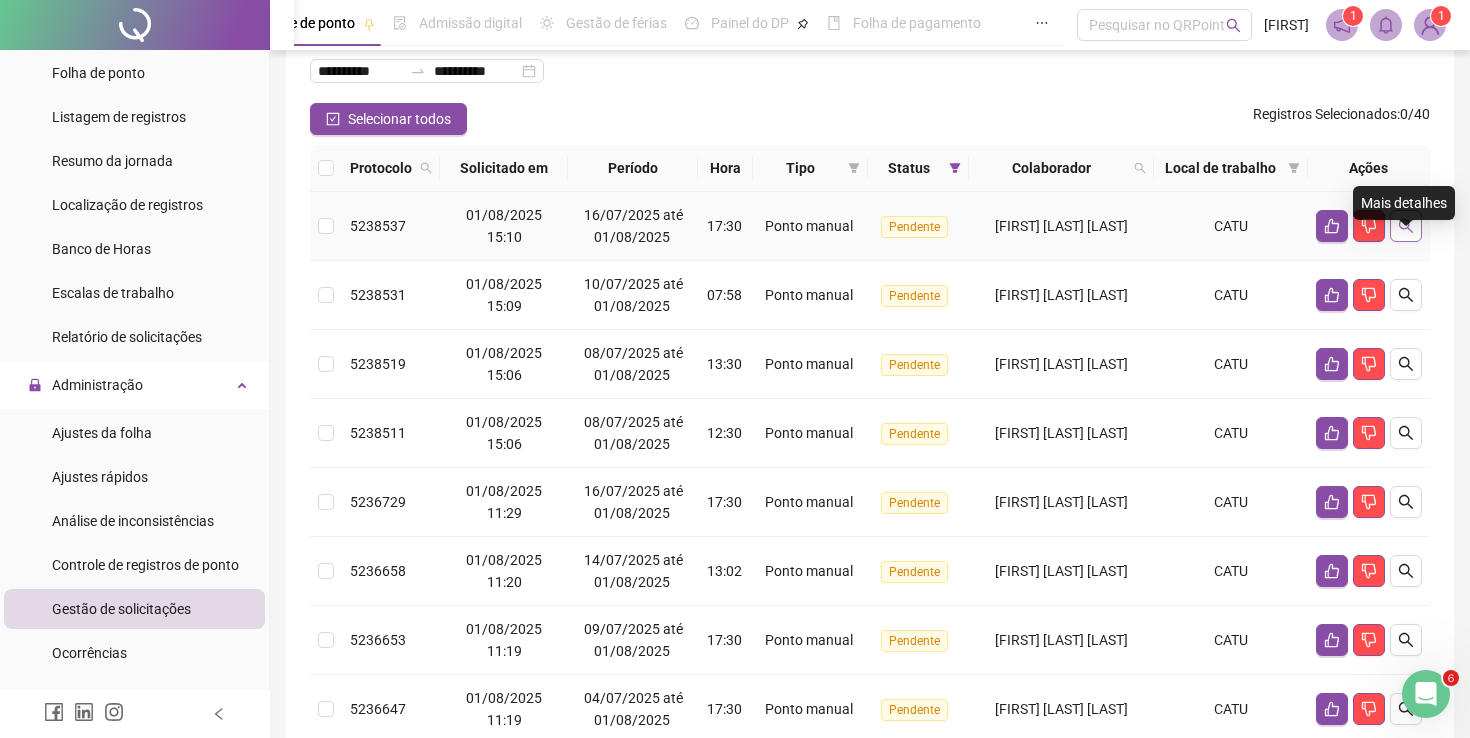 click 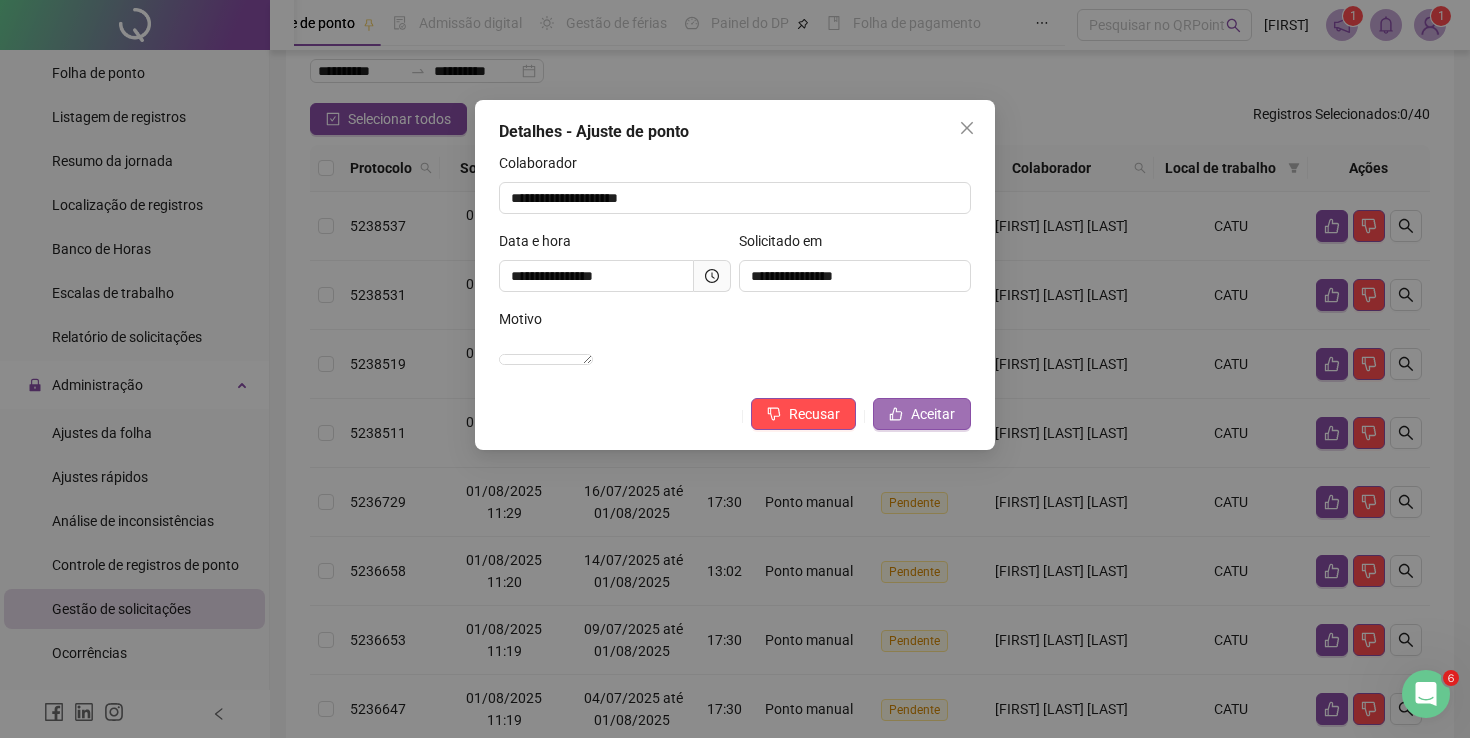click on "Aceitar" at bounding box center (933, 414) 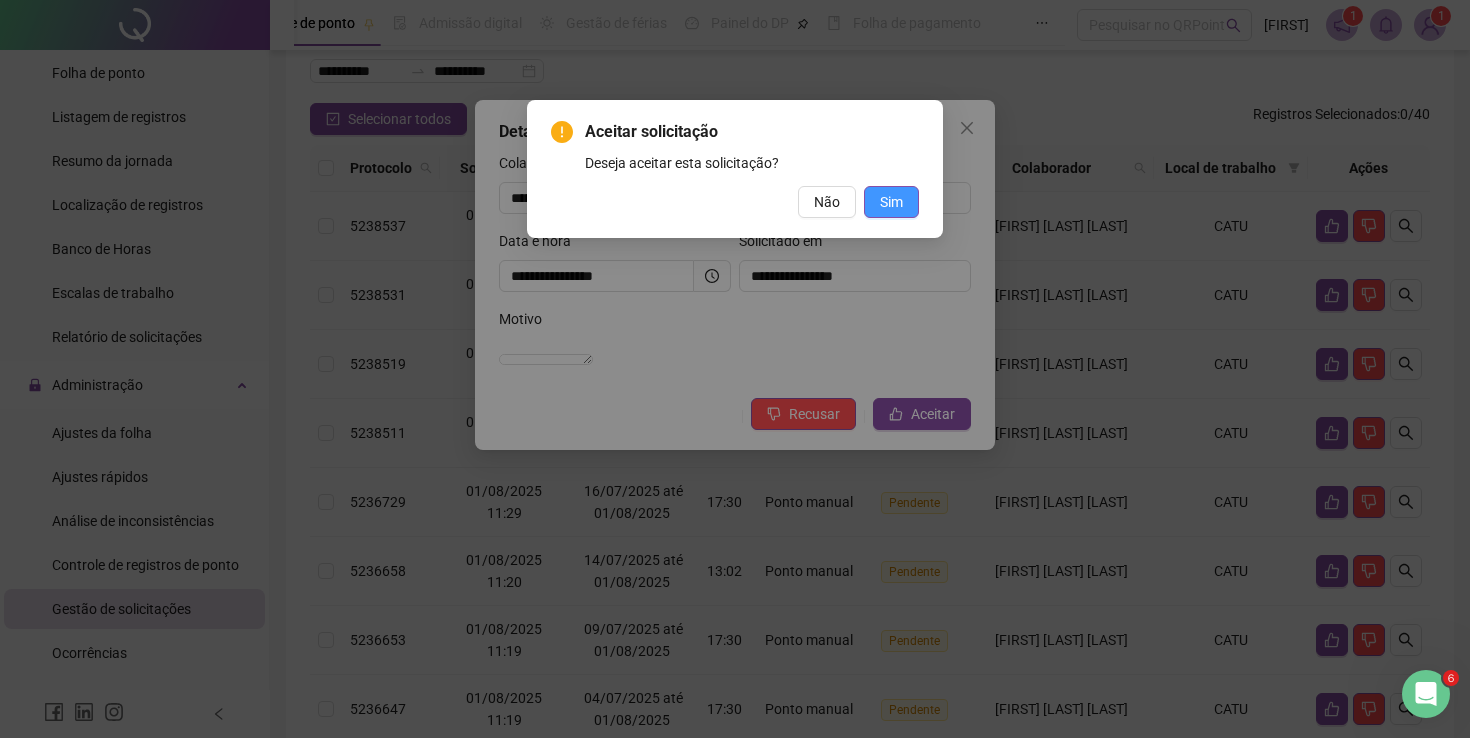 click on "Sim" at bounding box center (891, 202) 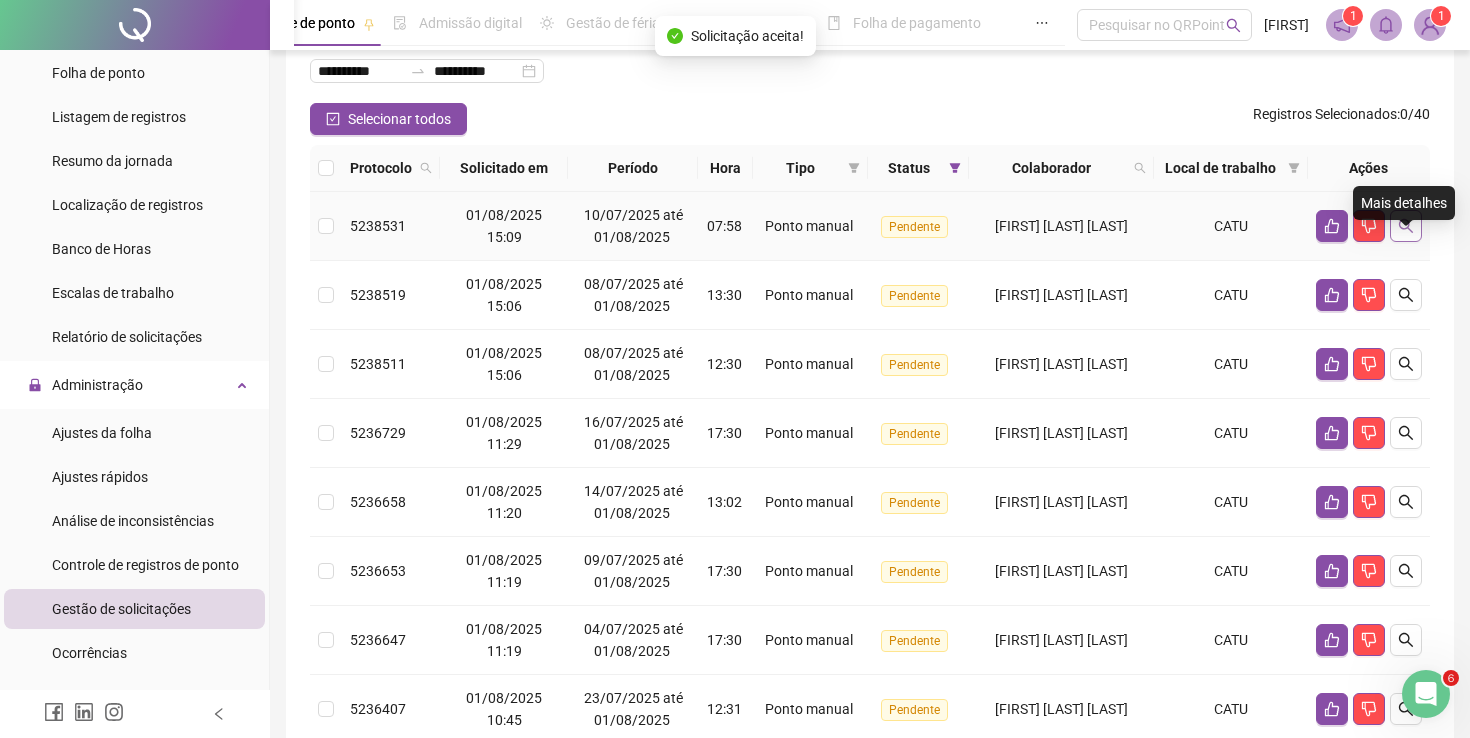 click 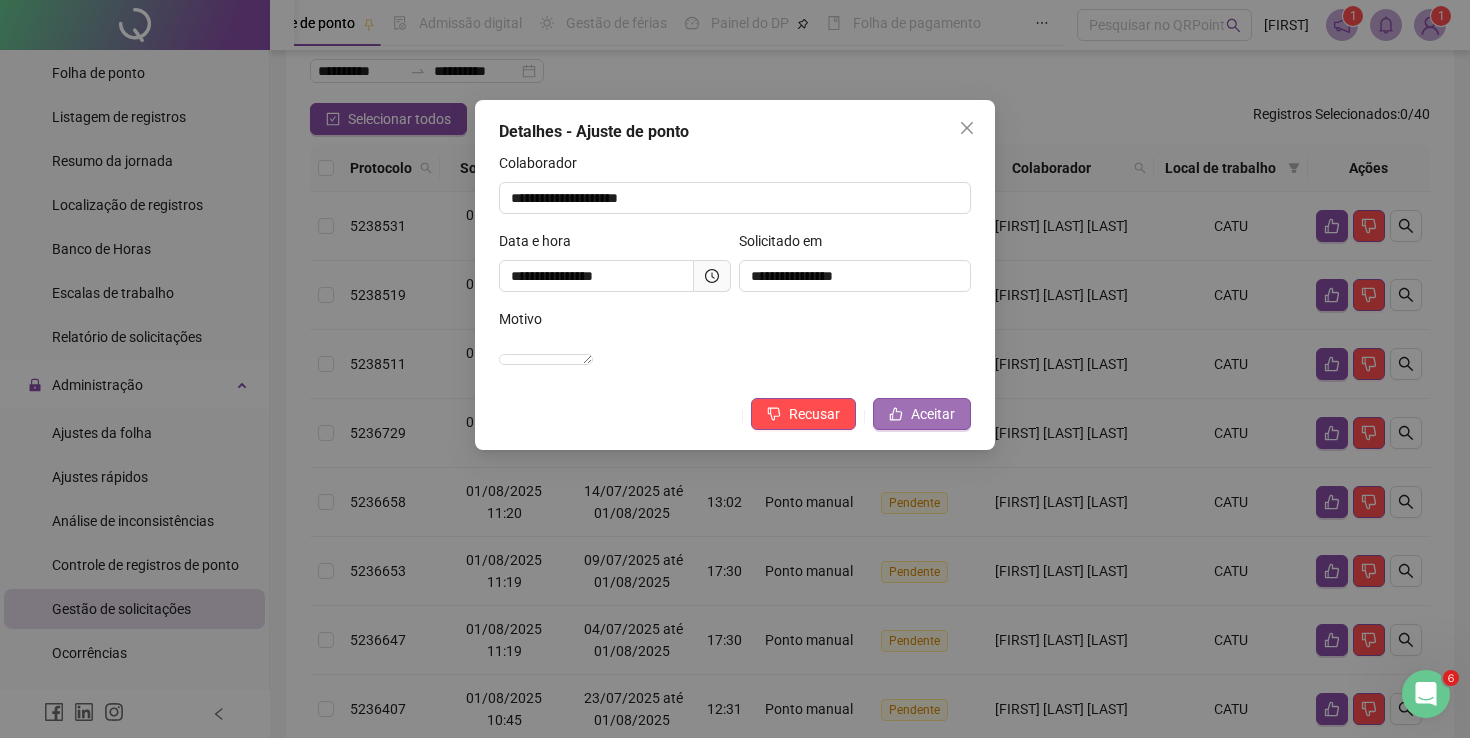 click on "Aceitar" at bounding box center (933, 414) 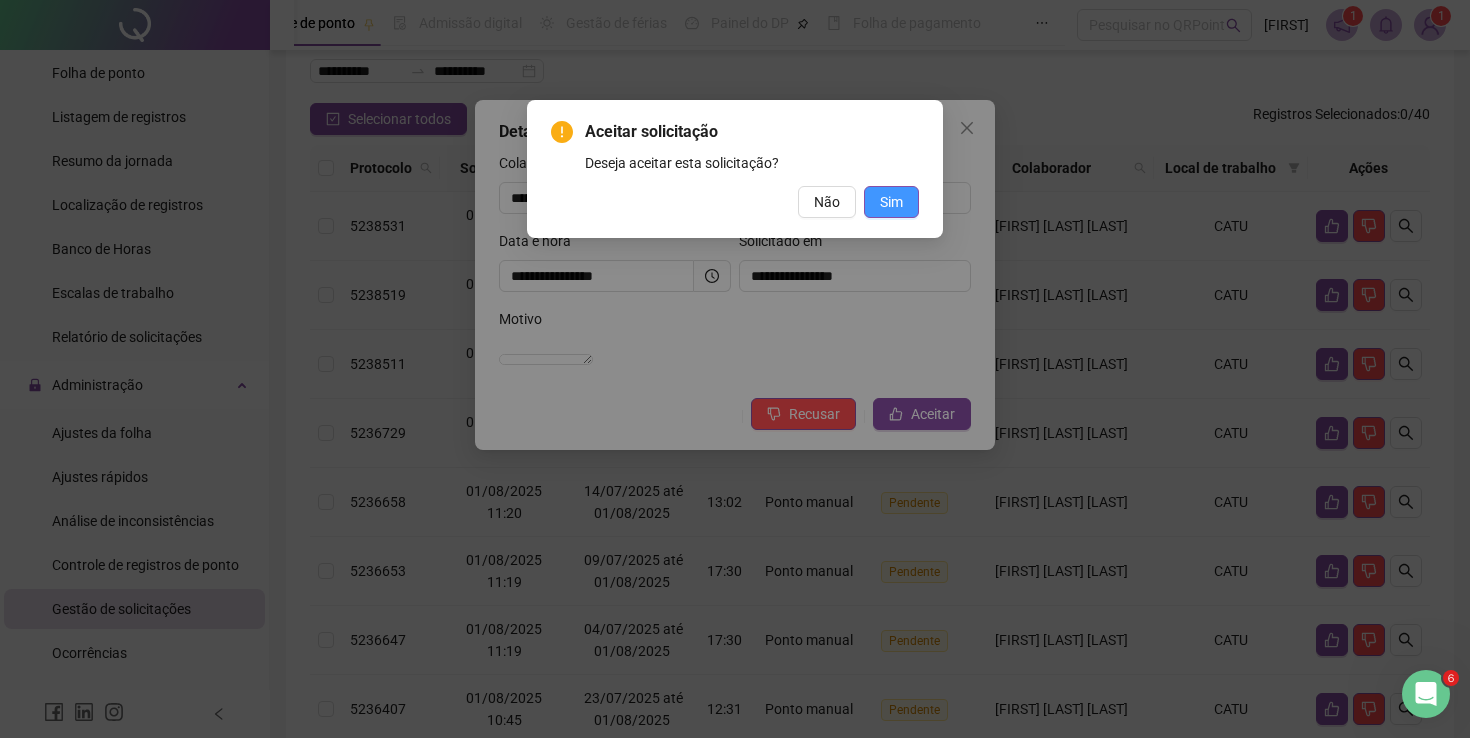 click on "Sim" at bounding box center (891, 202) 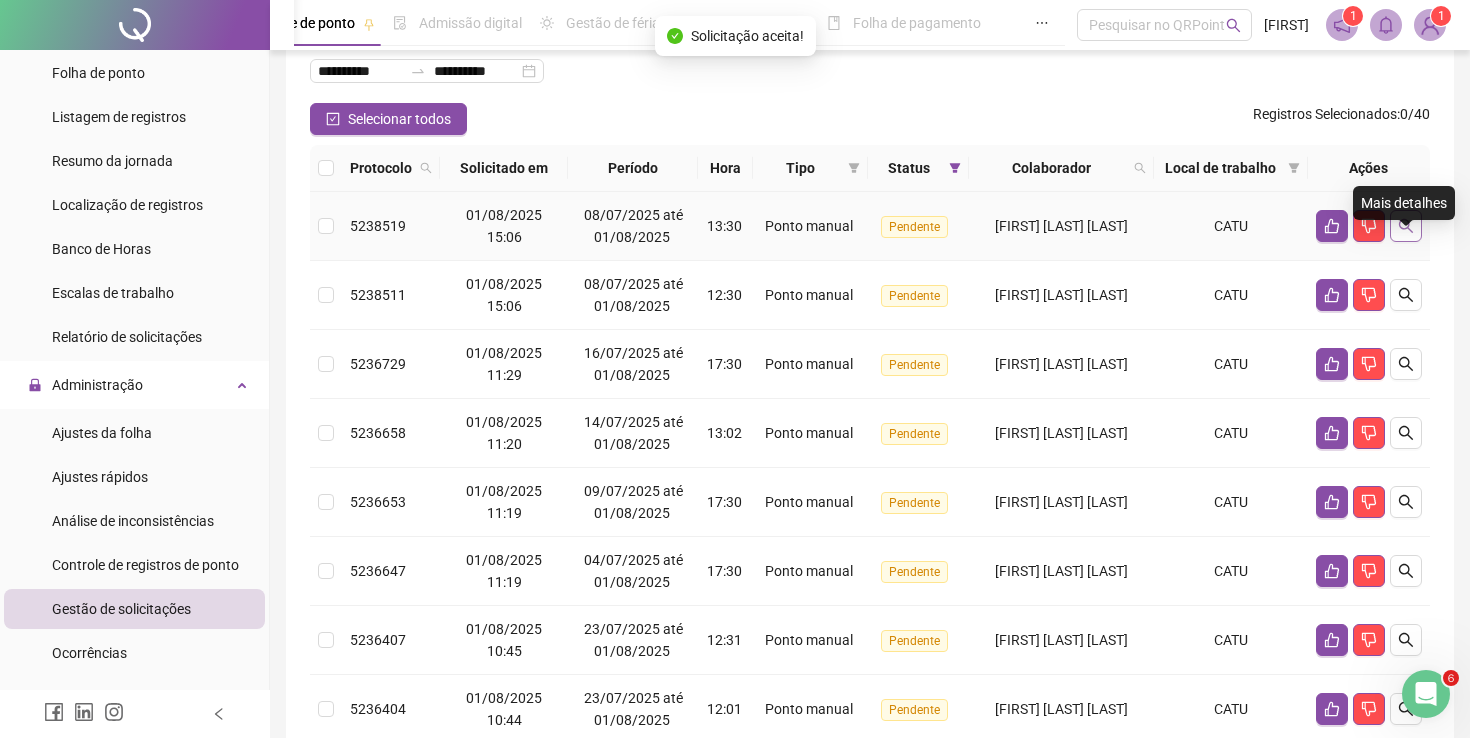 click 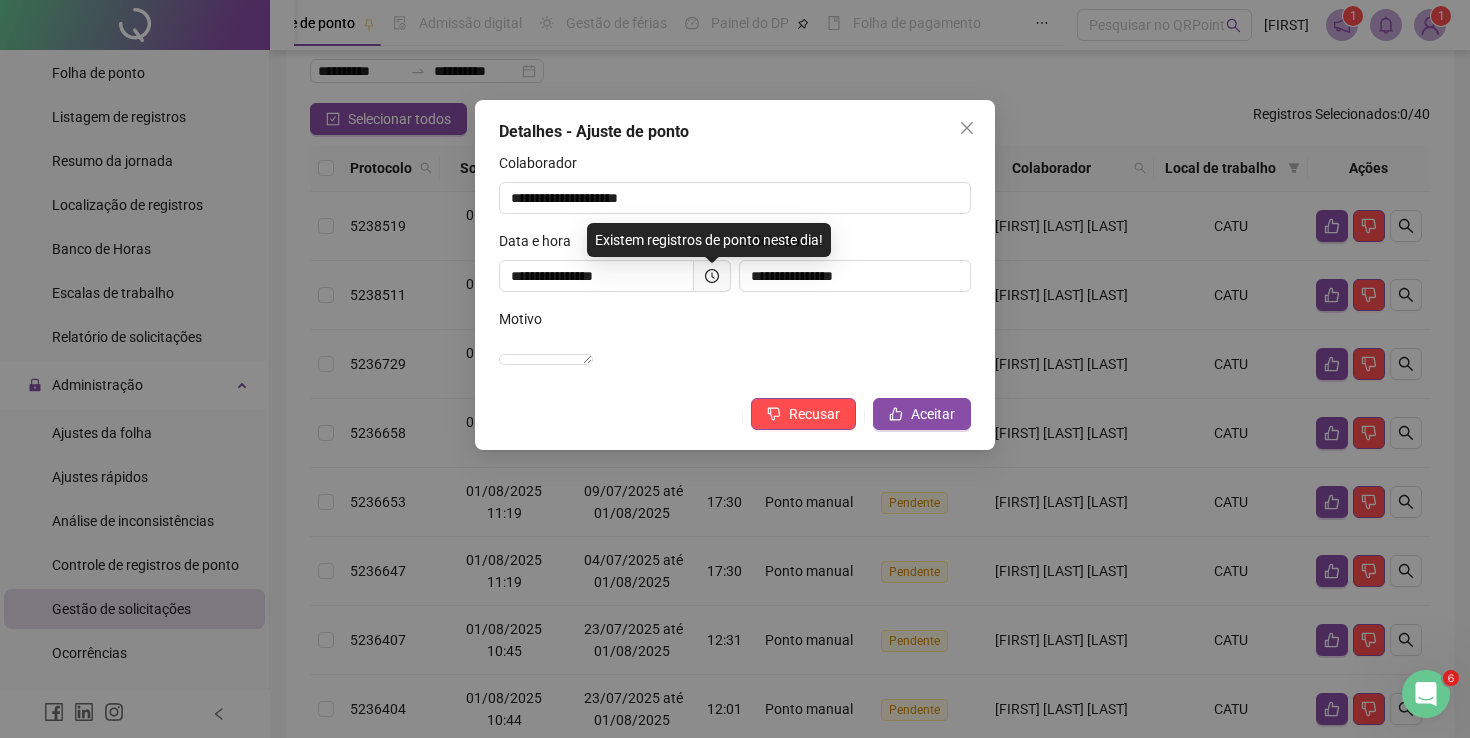 click on "**********" at bounding box center [735, 369] 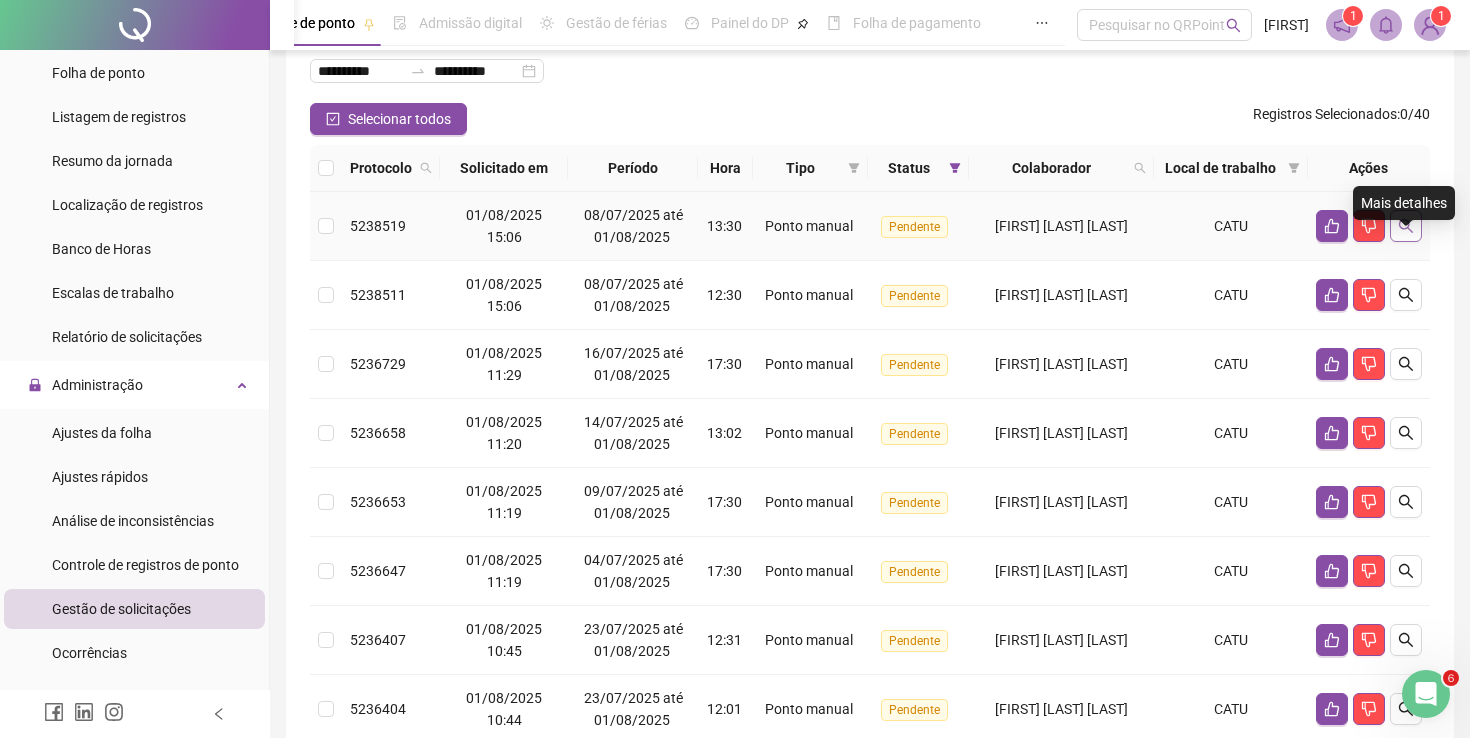 click at bounding box center (1406, 226) 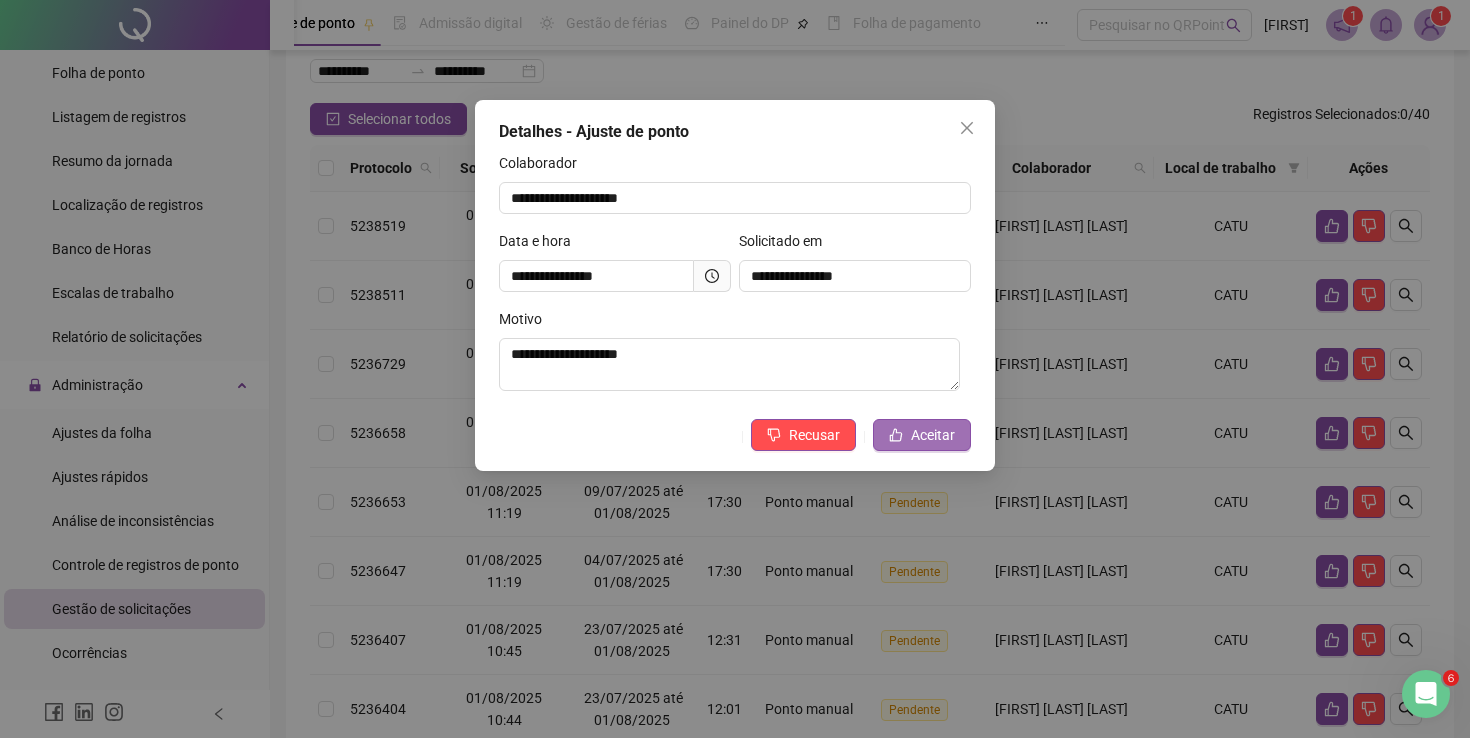 click on "Aceitar" at bounding box center (933, 435) 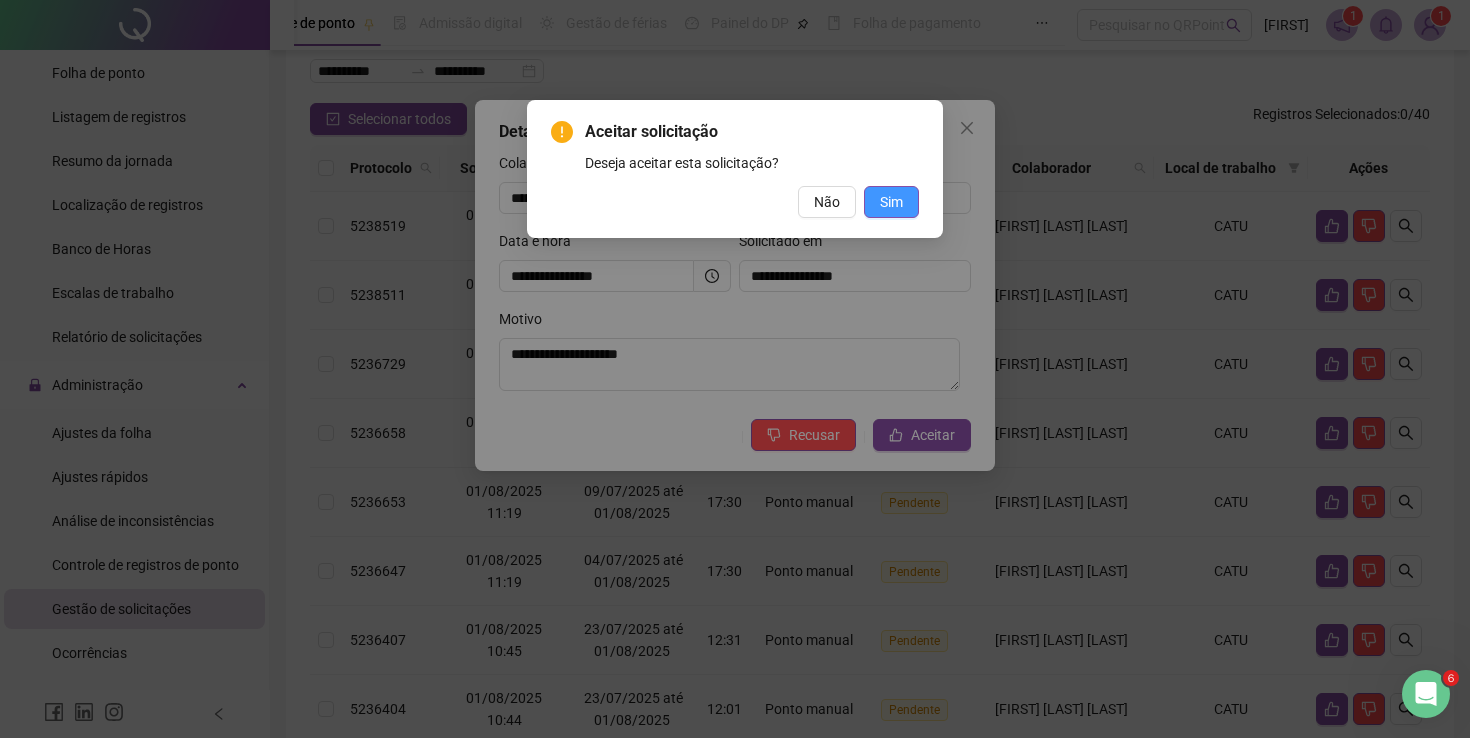 click on "Sim" at bounding box center (891, 202) 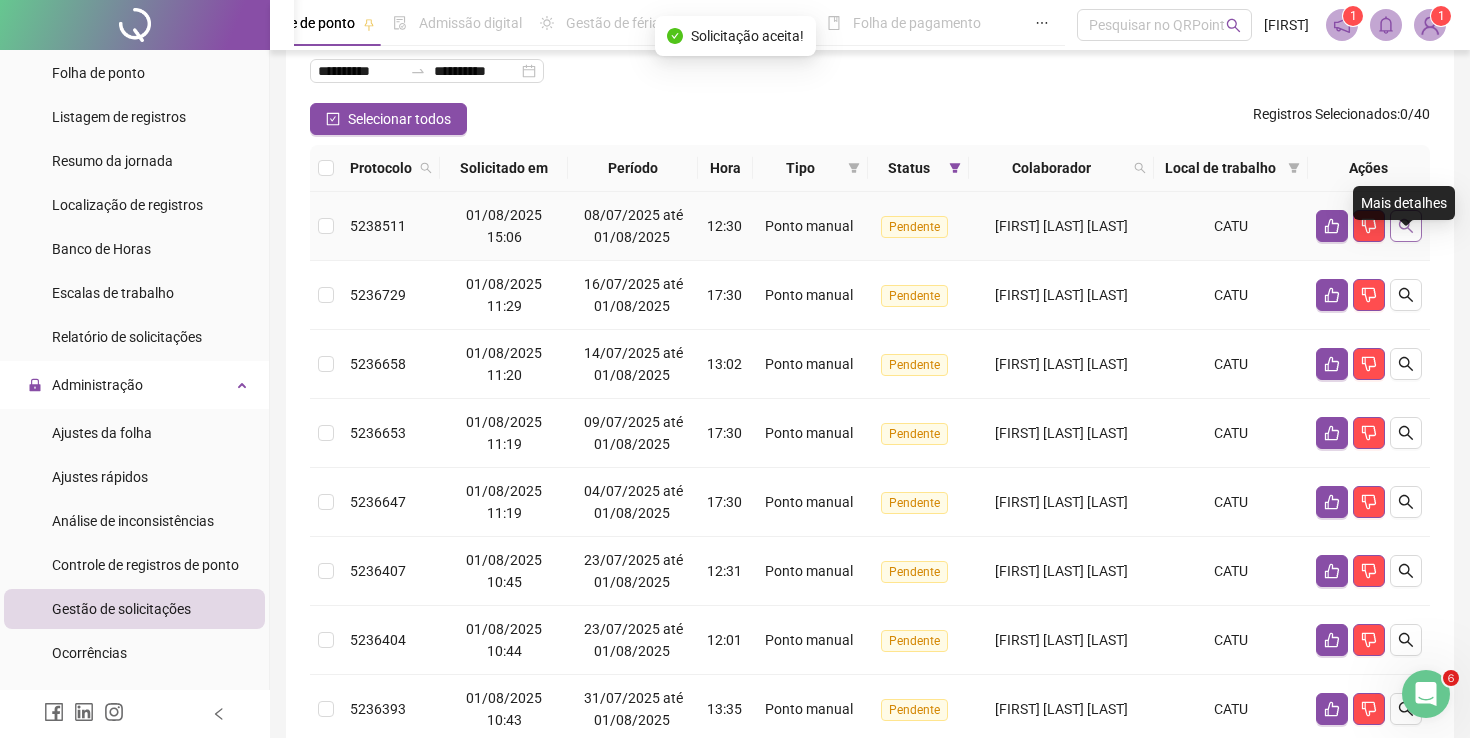 click 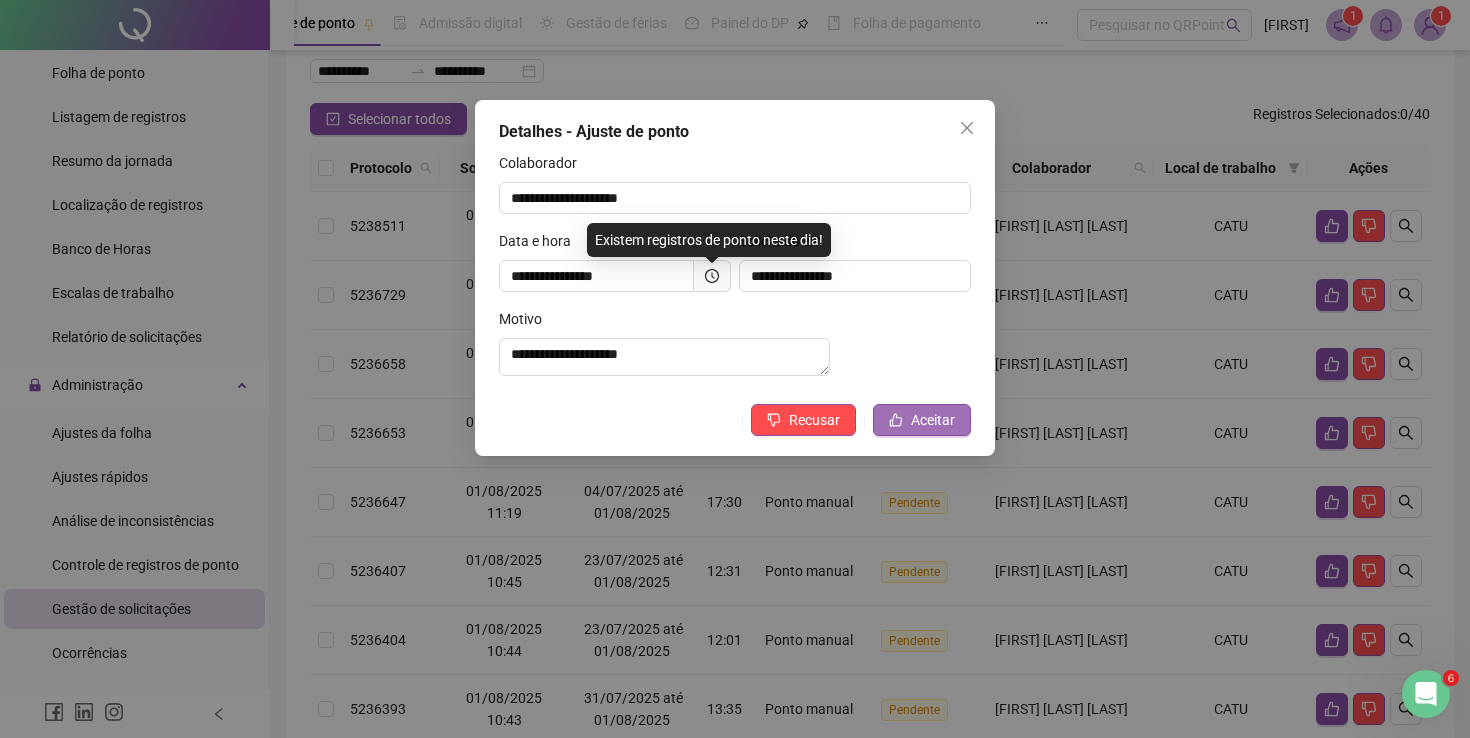 click on "Aceitar" at bounding box center (933, 420) 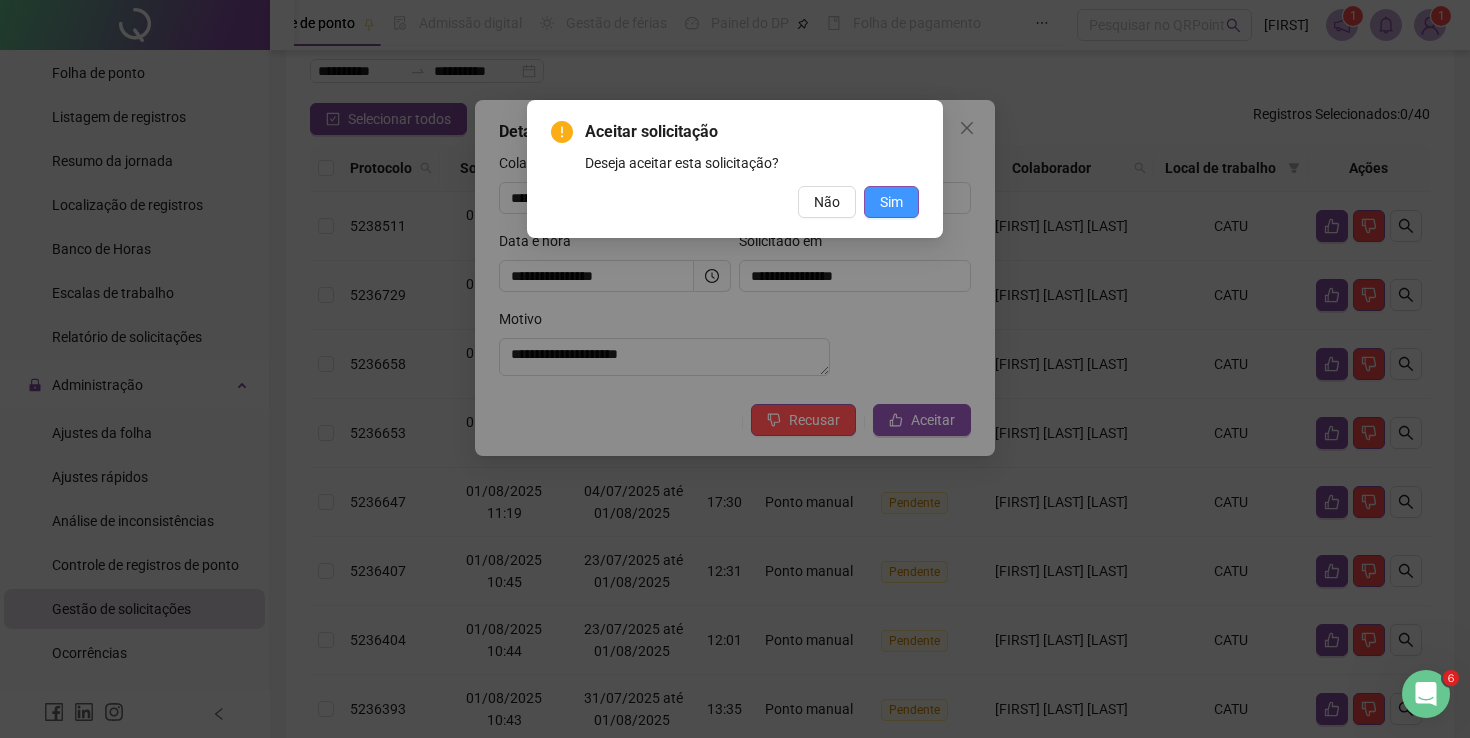 click on "Sim" at bounding box center (891, 202) 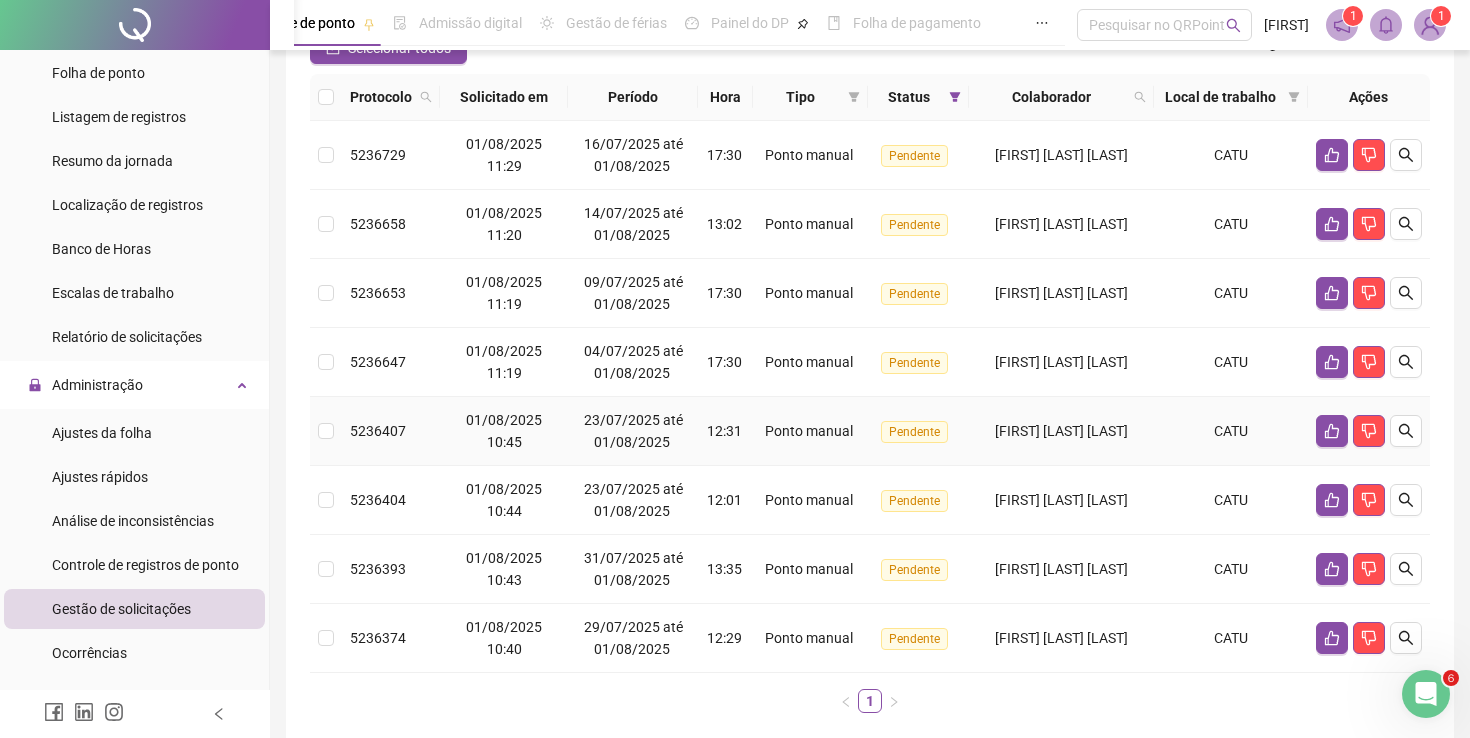 scroll, scrollTop: 0, scrollLeft: 0, axis: both 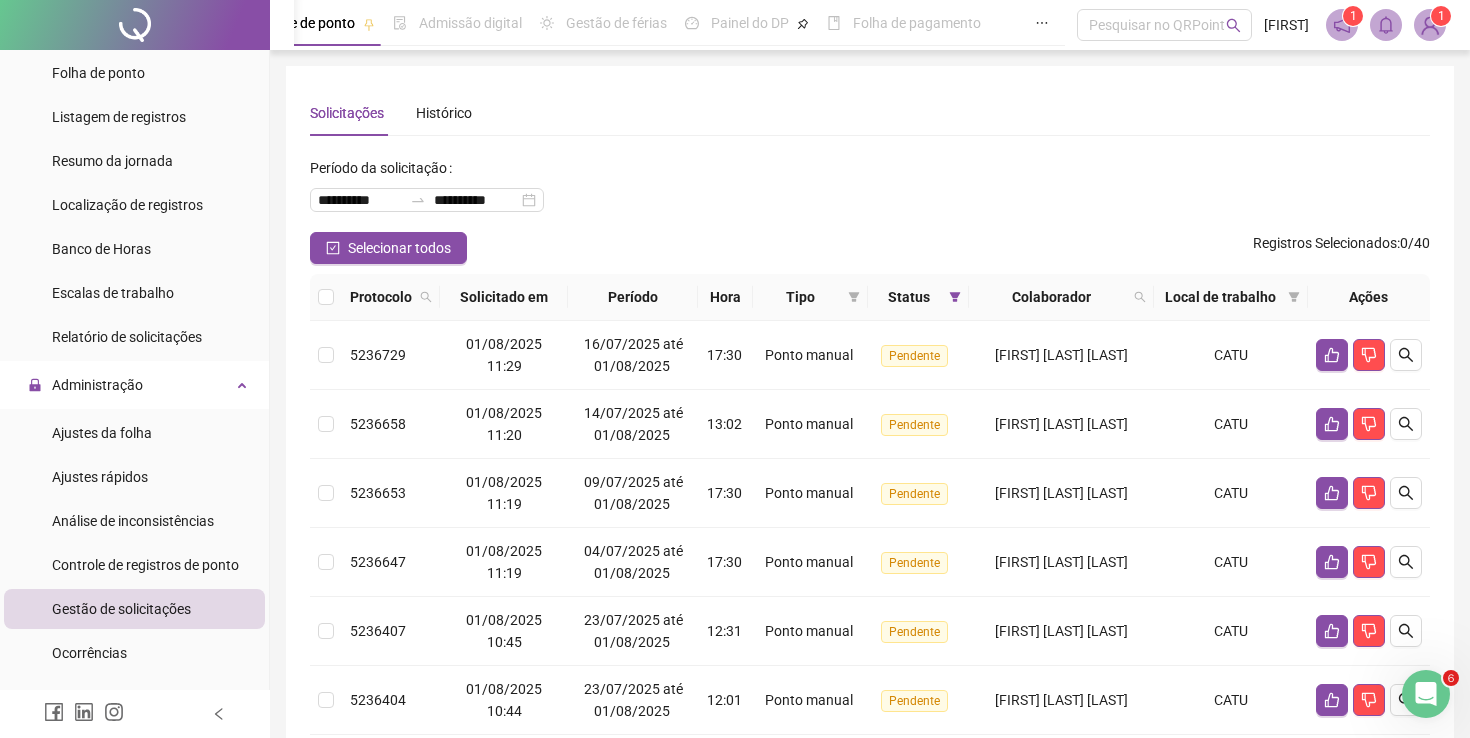 click on "**********" at bounding box center (870, 540) 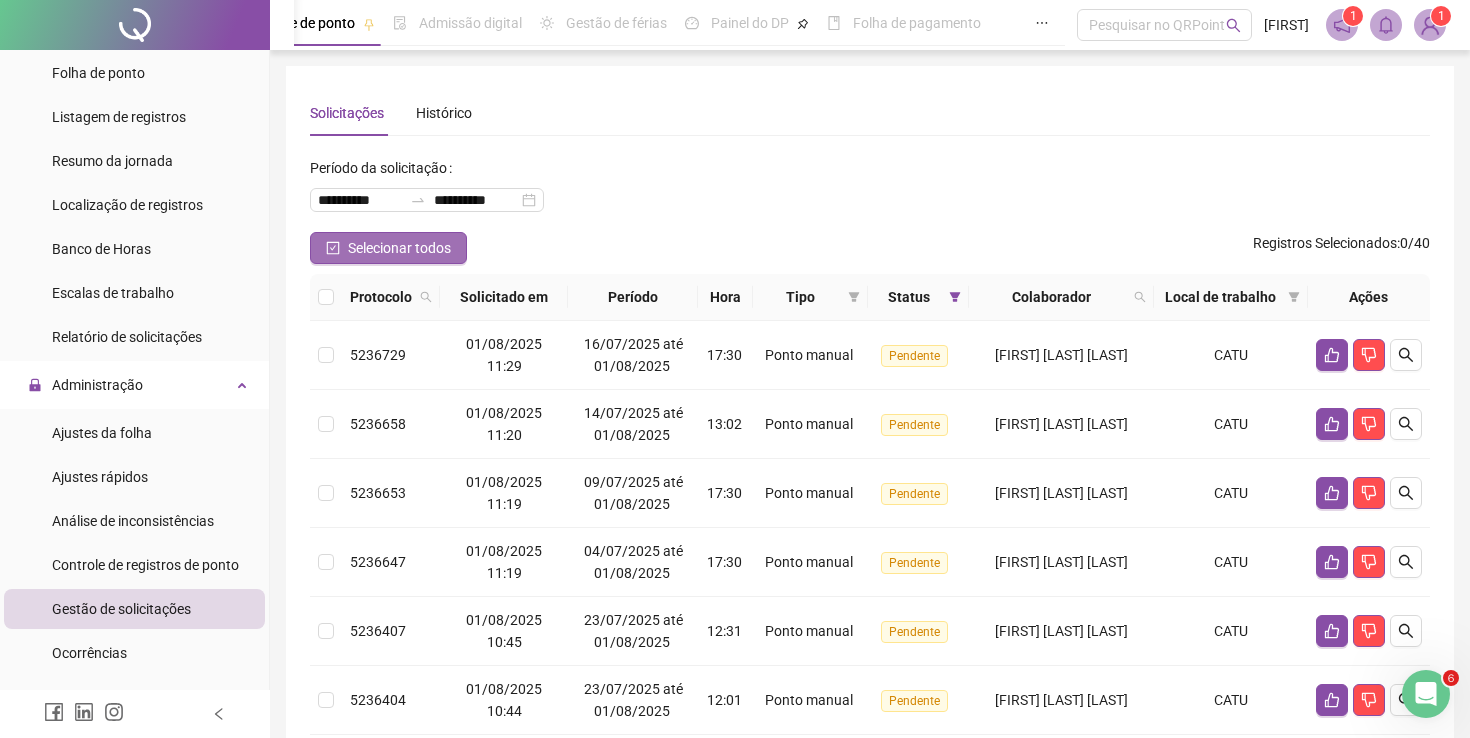 click on "Selecionar todos" at bounding box center [399, 248] 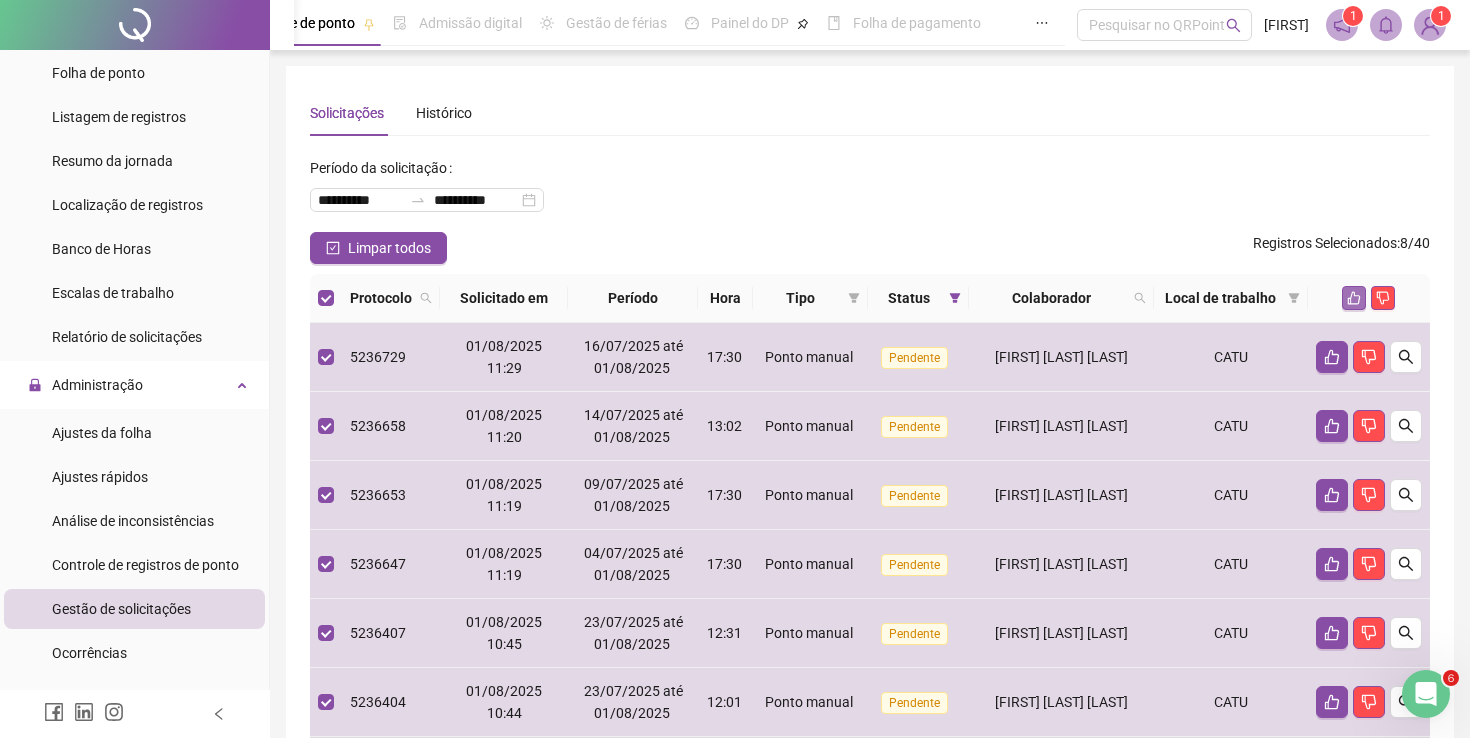 click 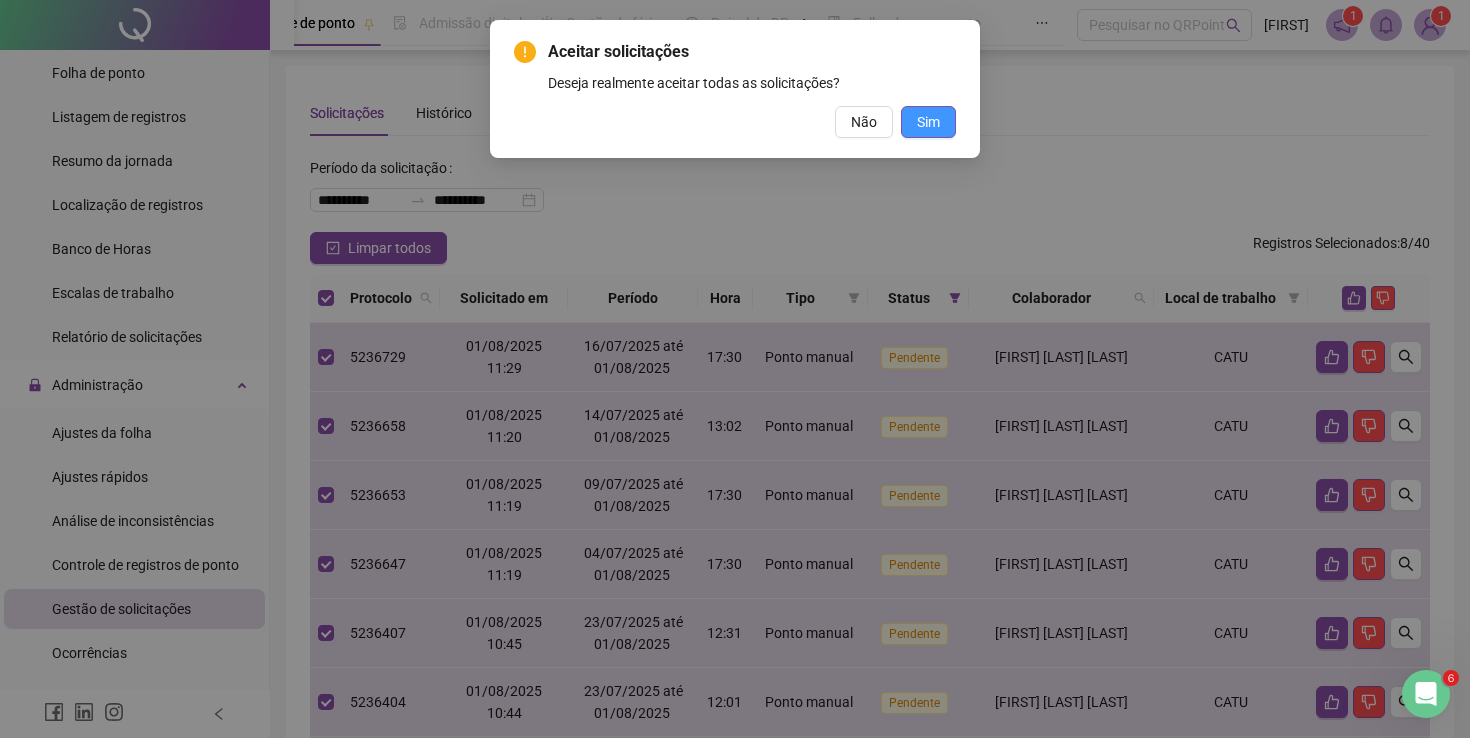 click on "Sim" at bounding box center [928, 122] 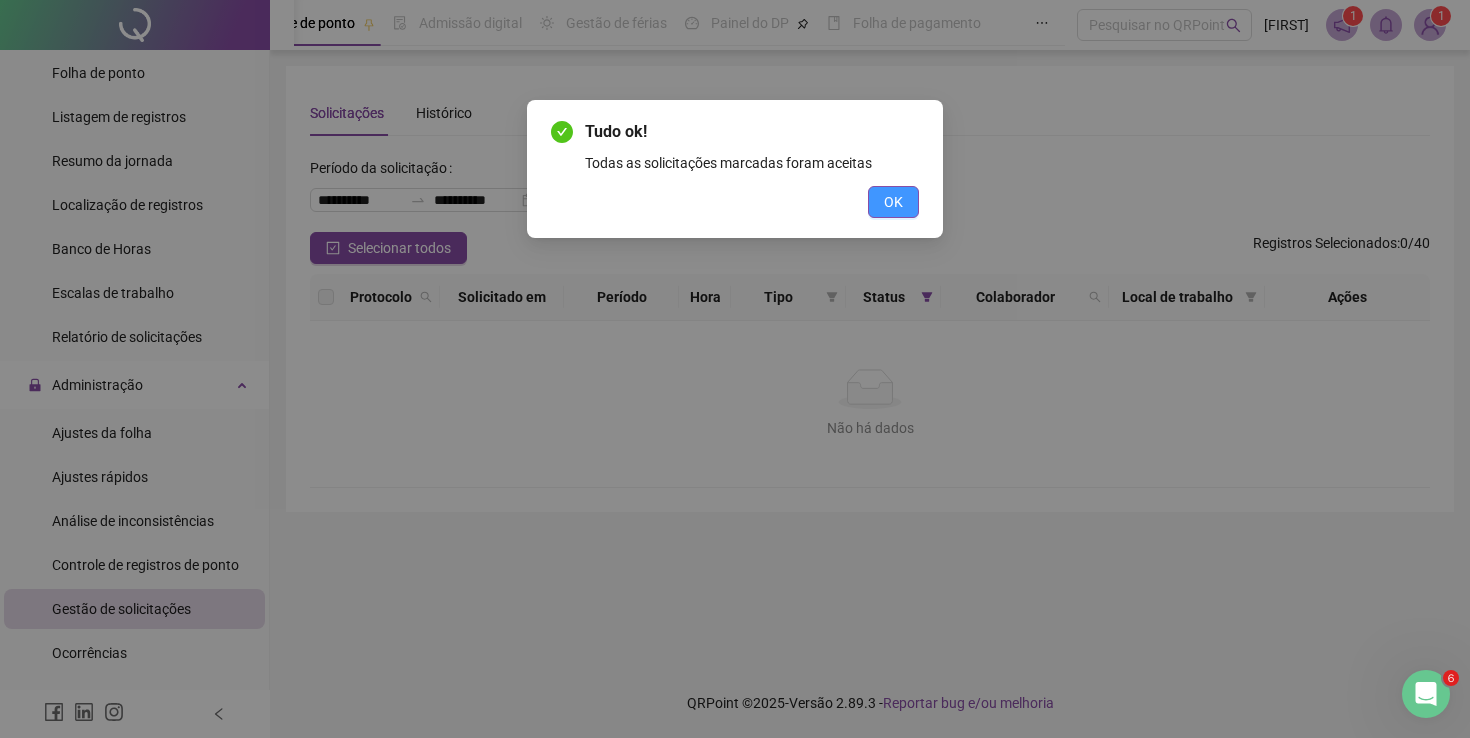 click on "OK" at bounding box center [893, 202] 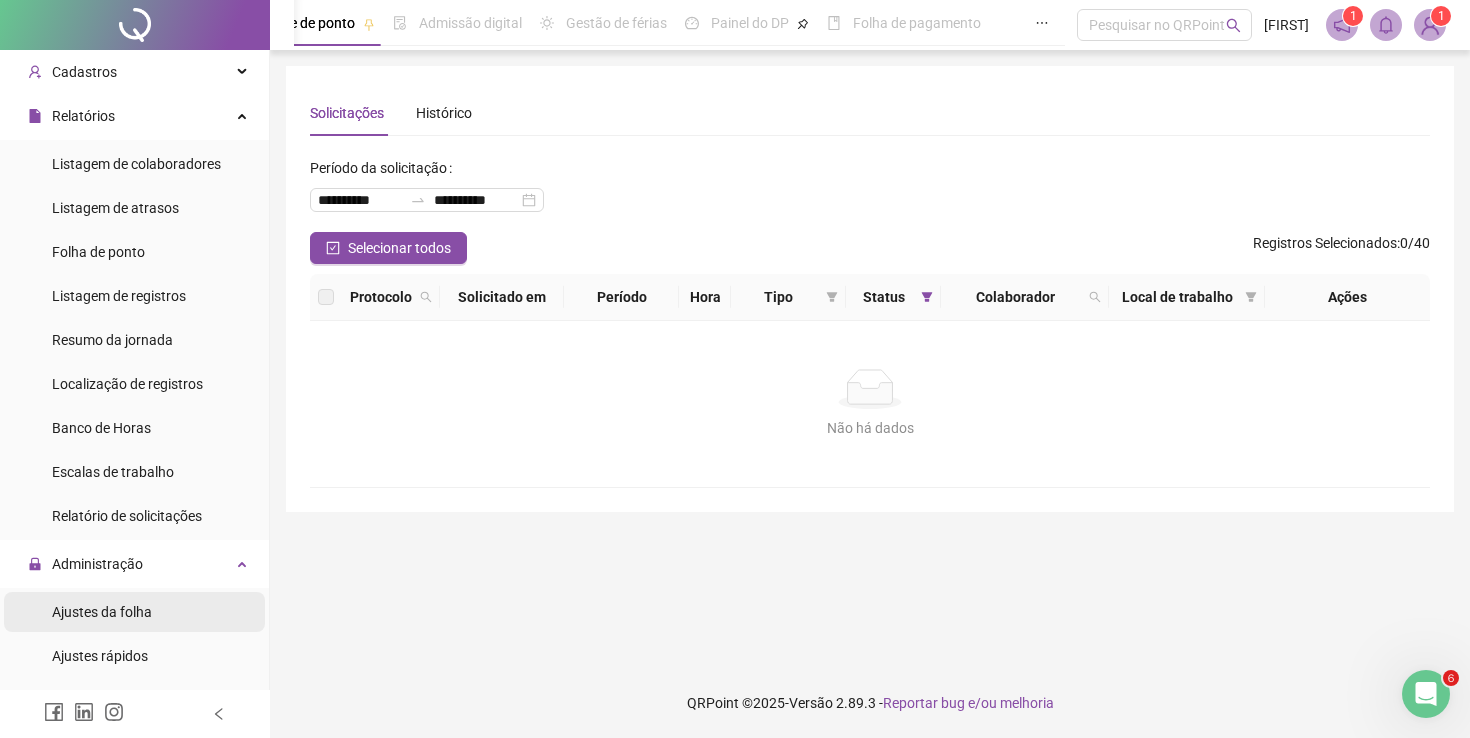 scroll, scrollTop: 40, scrollLeft: 0, axis: vertical 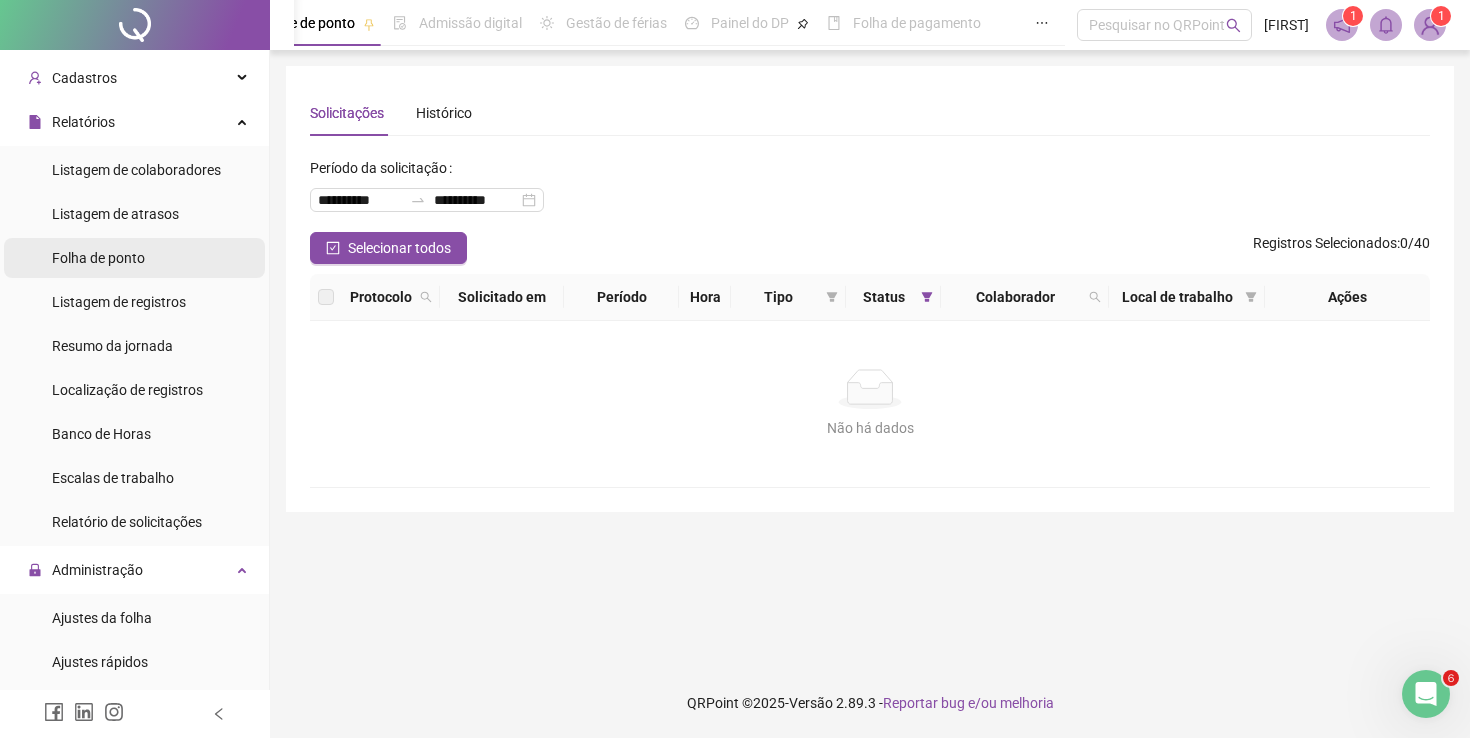 click on "Folha de ponto" at bounding box center [134, 258] 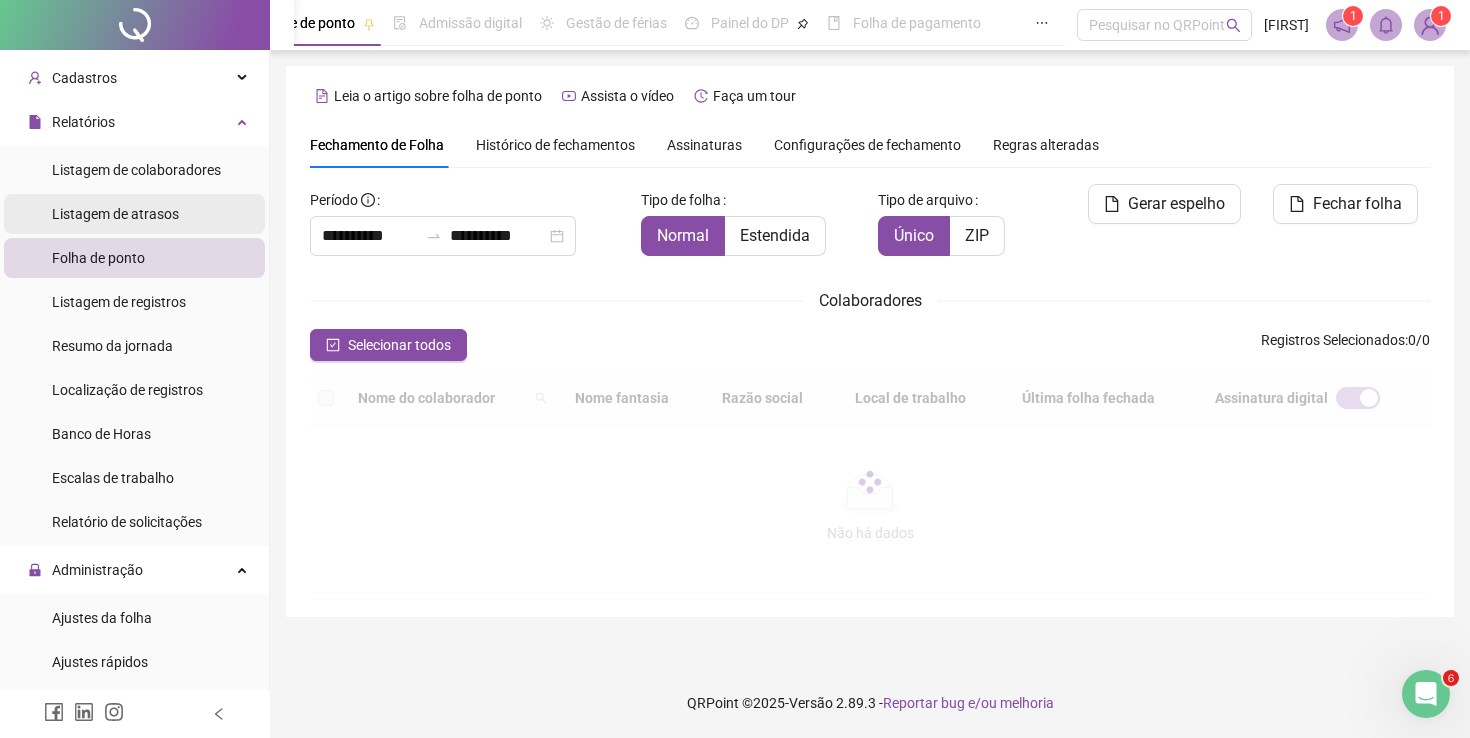 scroll, scrollTop: 40, scrollLeft: 0, axis: vertical 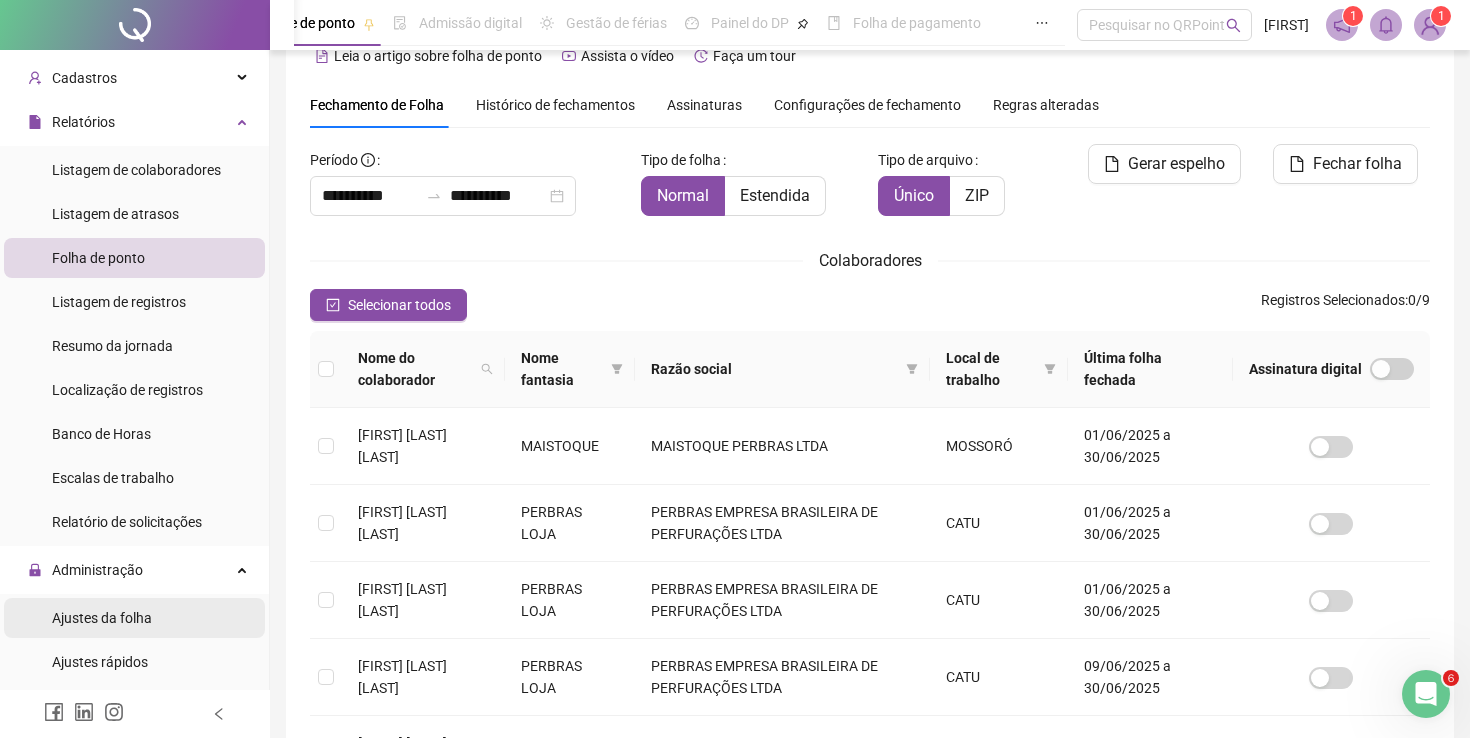 click on "Ajustes da folha" at bounding box center (102, 618) 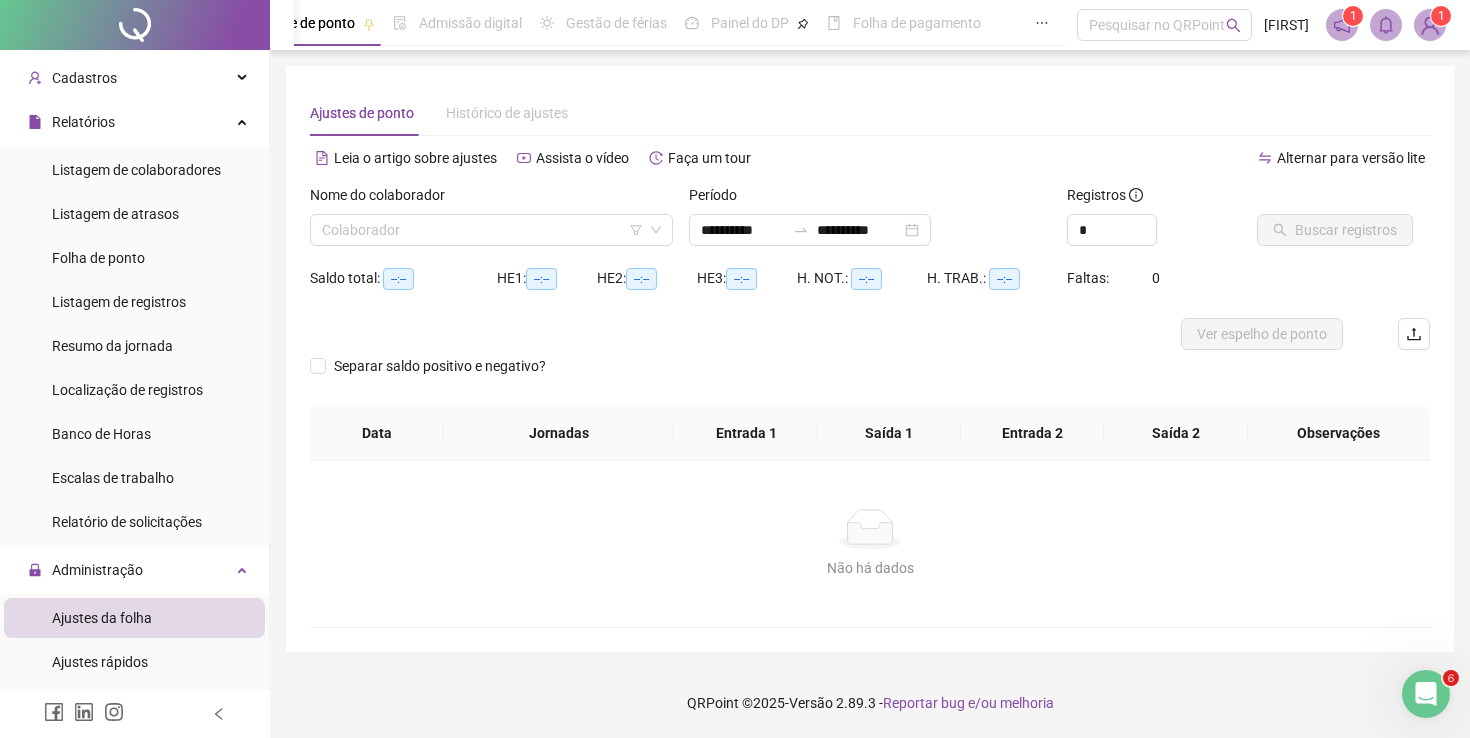 scroll, scrollTop: 0, scrollLeft: 0, axis: both 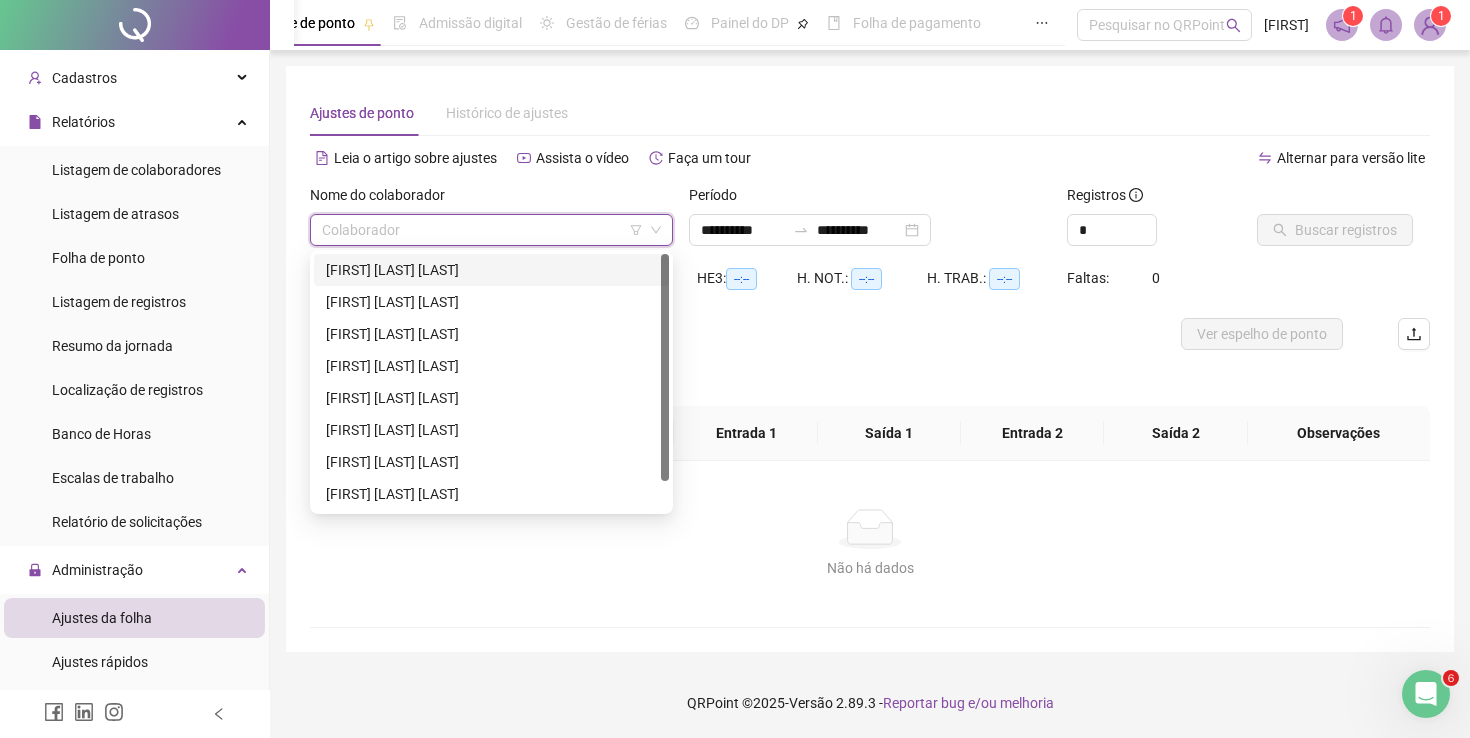 click at bounding box center [482, 230] 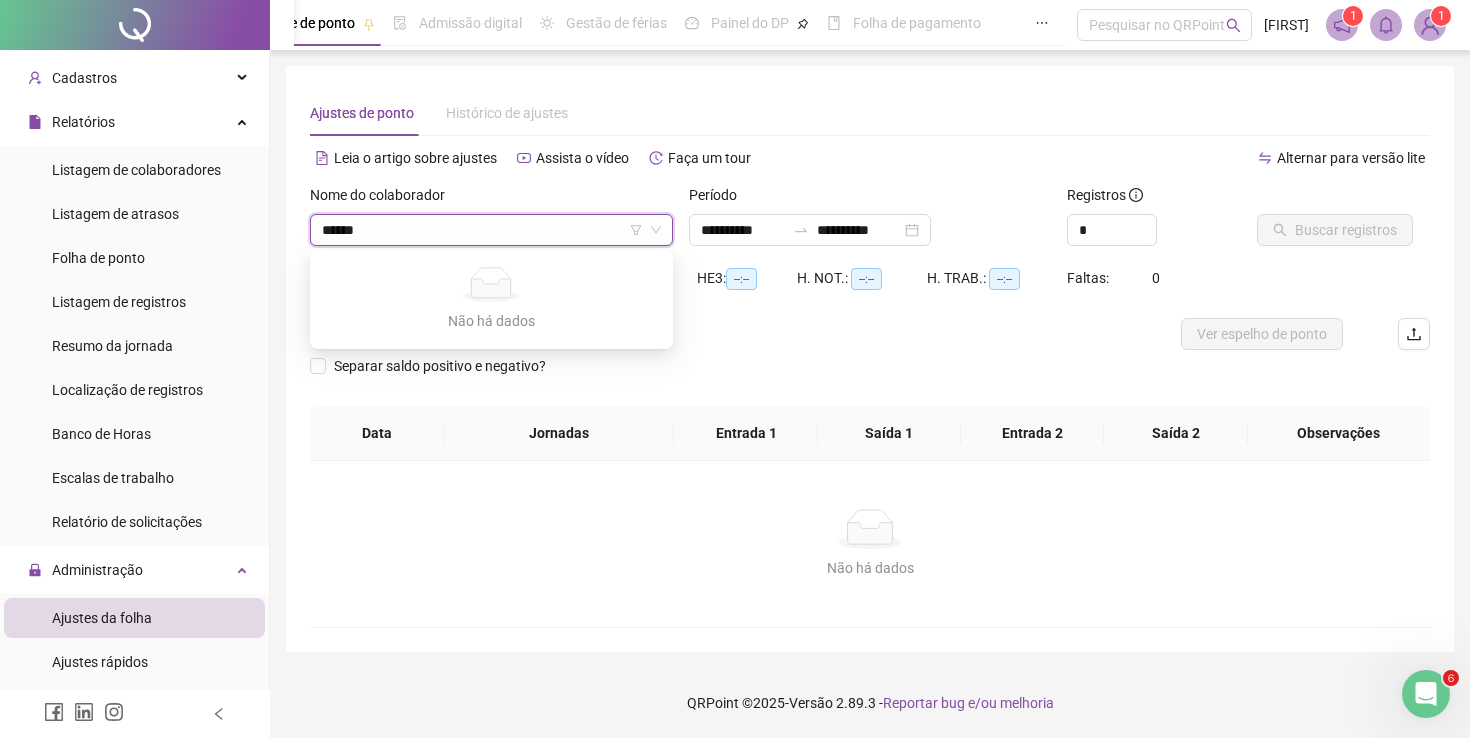 type on "*****" 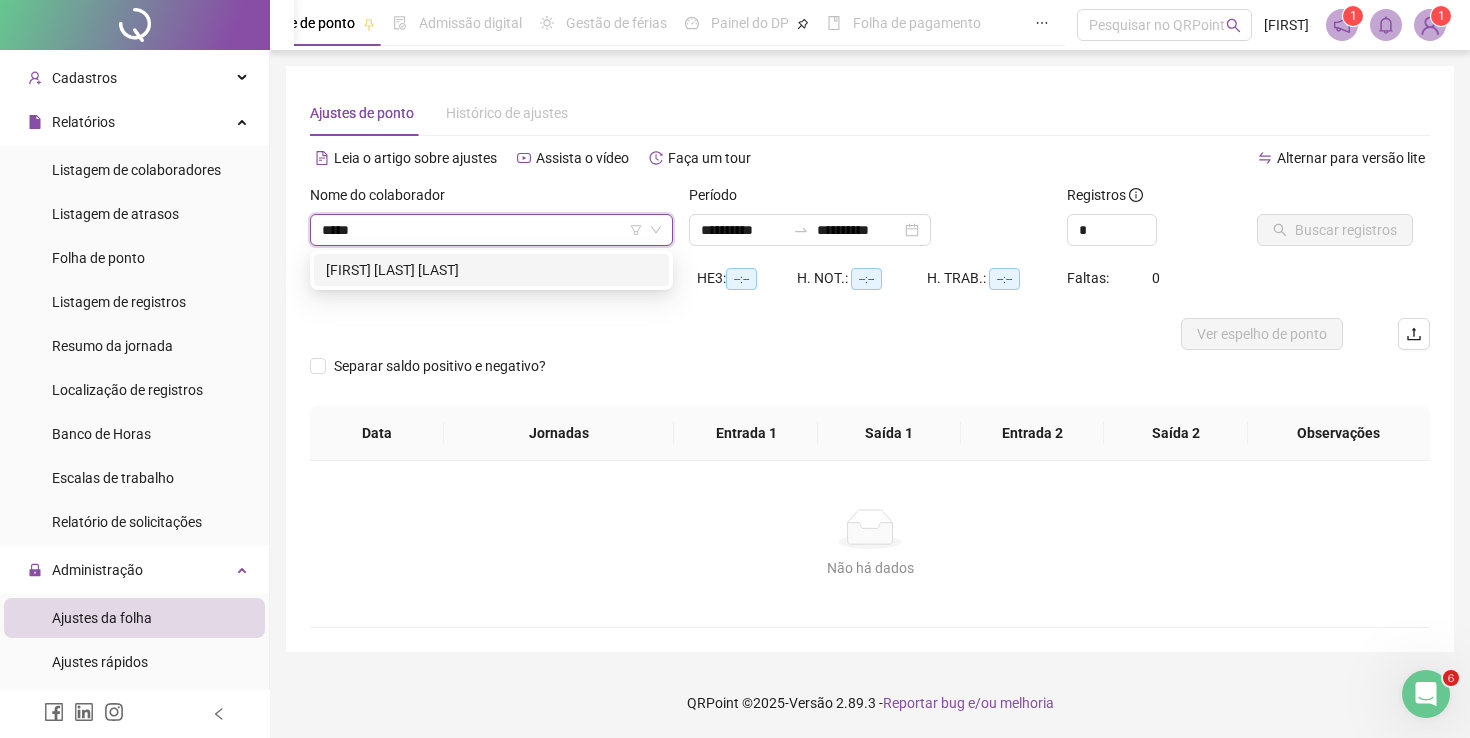 click on "[FIRST] [LAST] [LAST]" at bounding box center [491, 270] 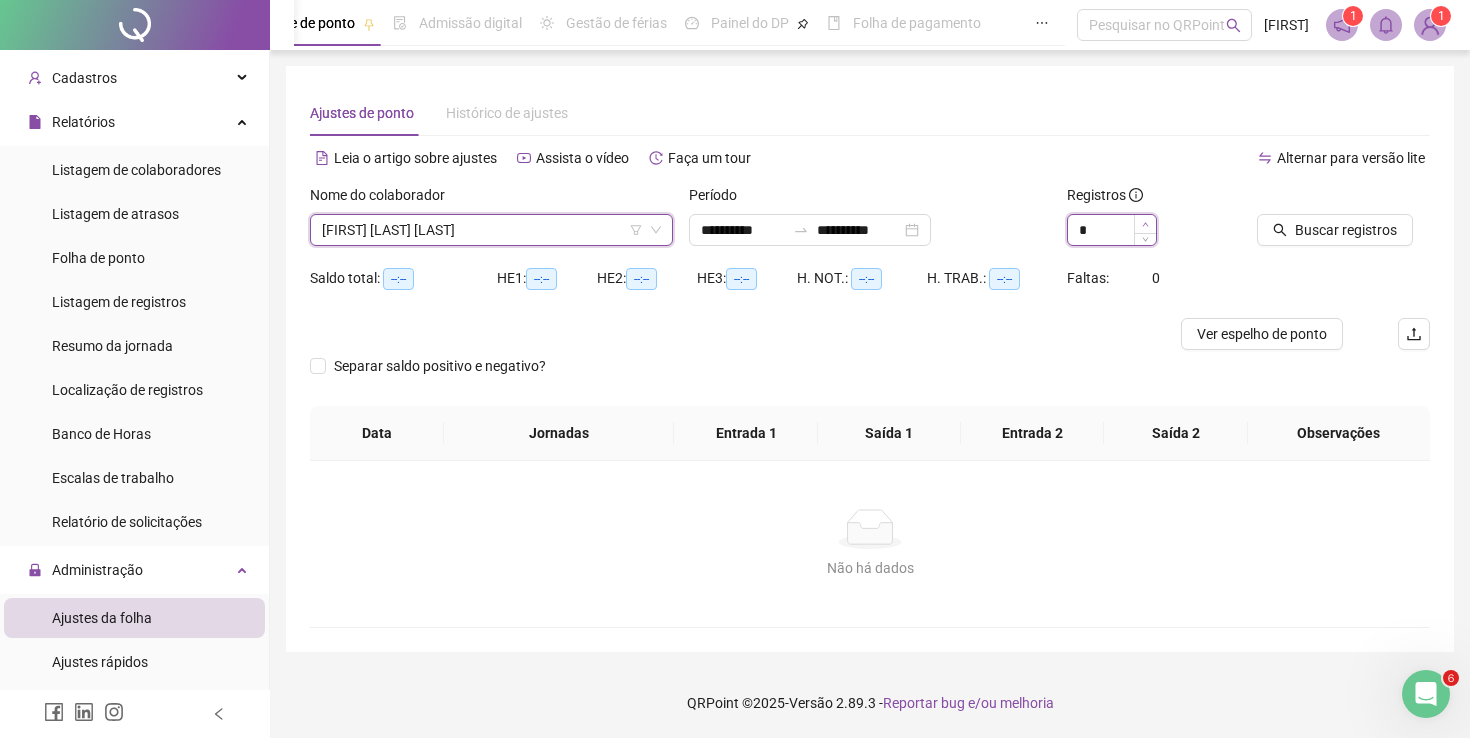 type on "*" 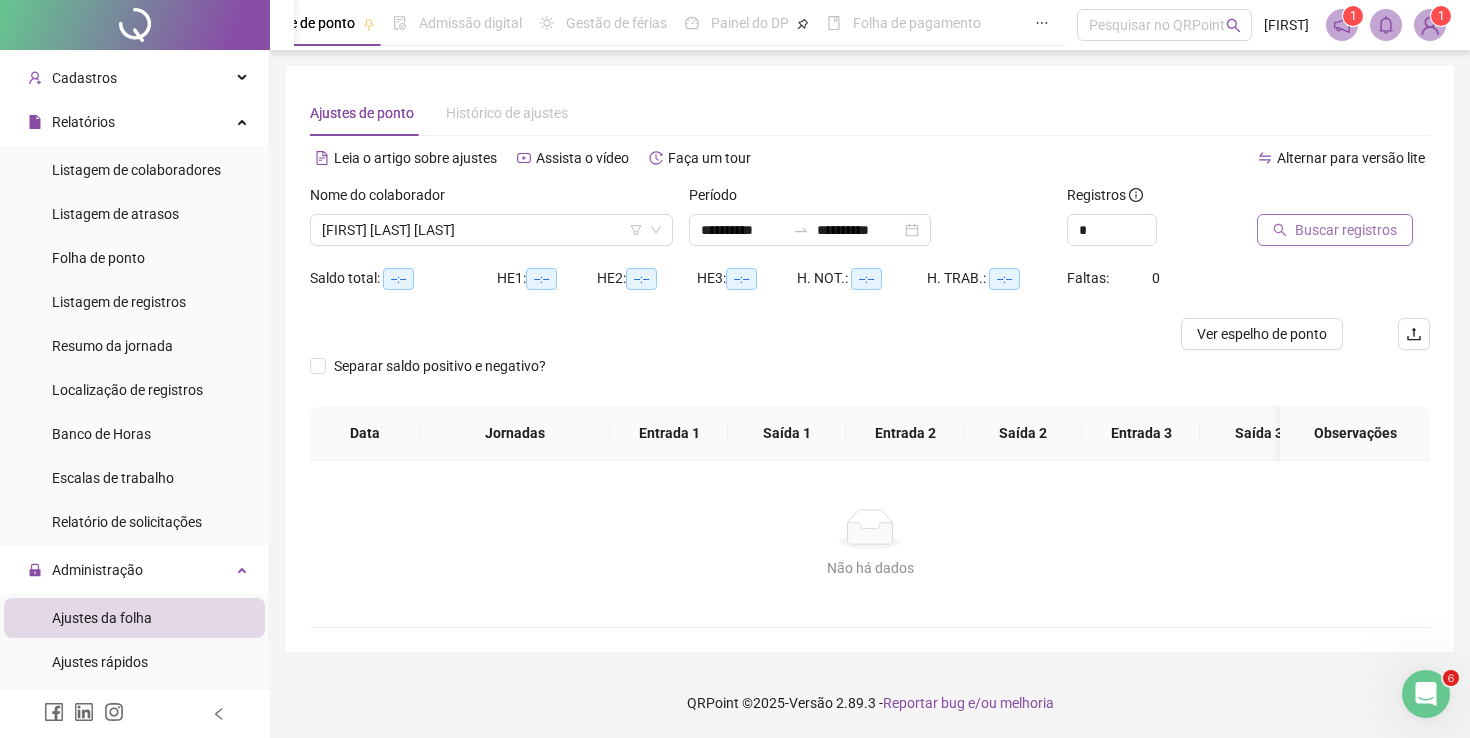click on "Buscar registros" at bounding box center (1346, 230) 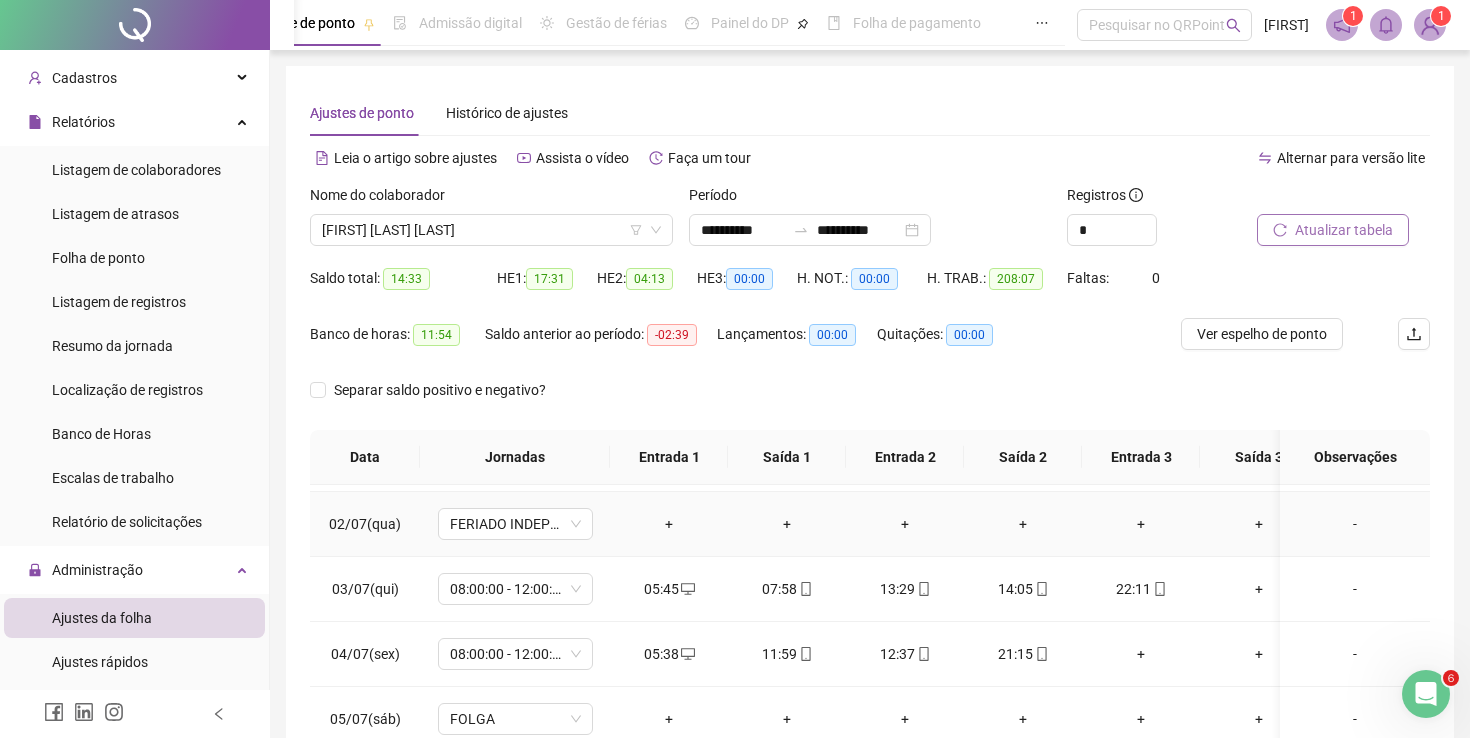 scroll, scrollTop: 76, scrollLeft: 0, axis: vertical 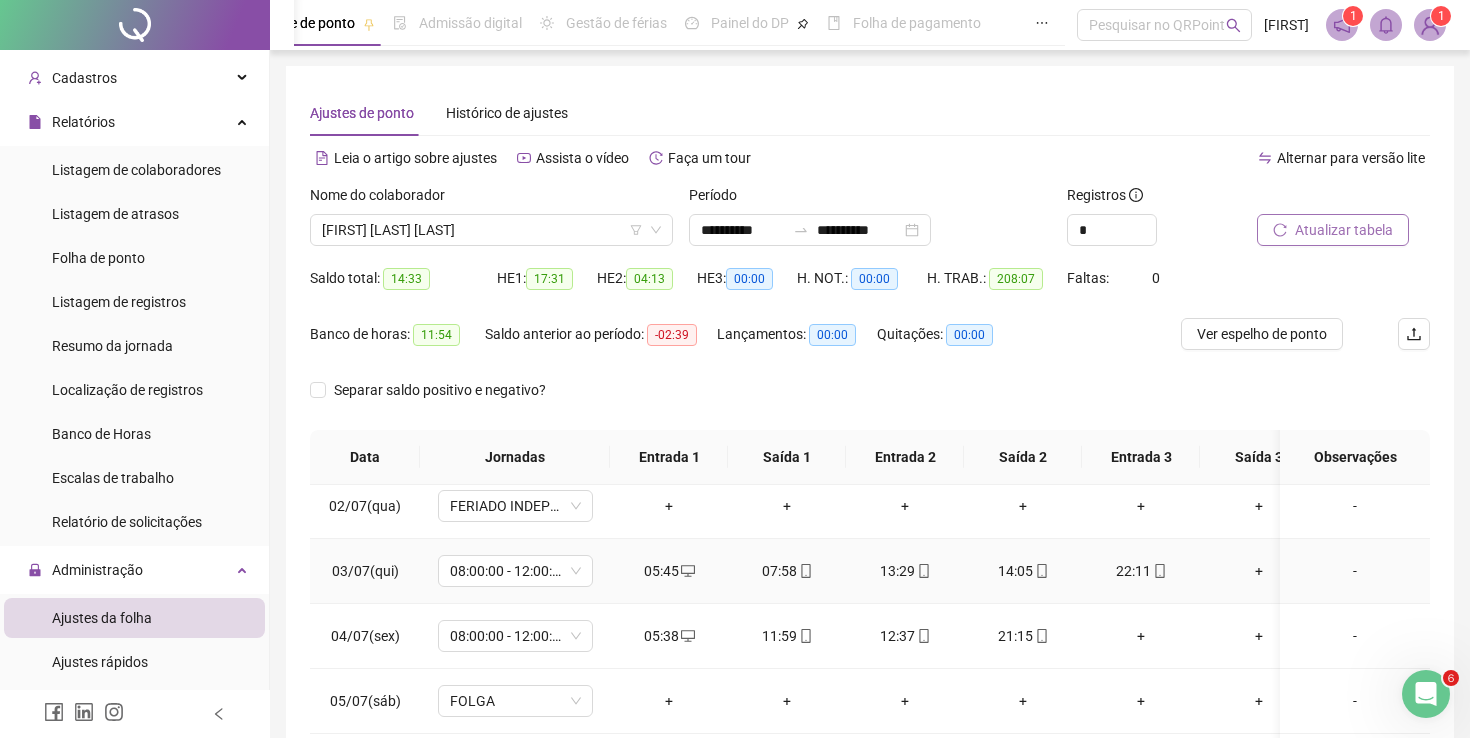 click on "05:45" at bounding box center [669, 571] 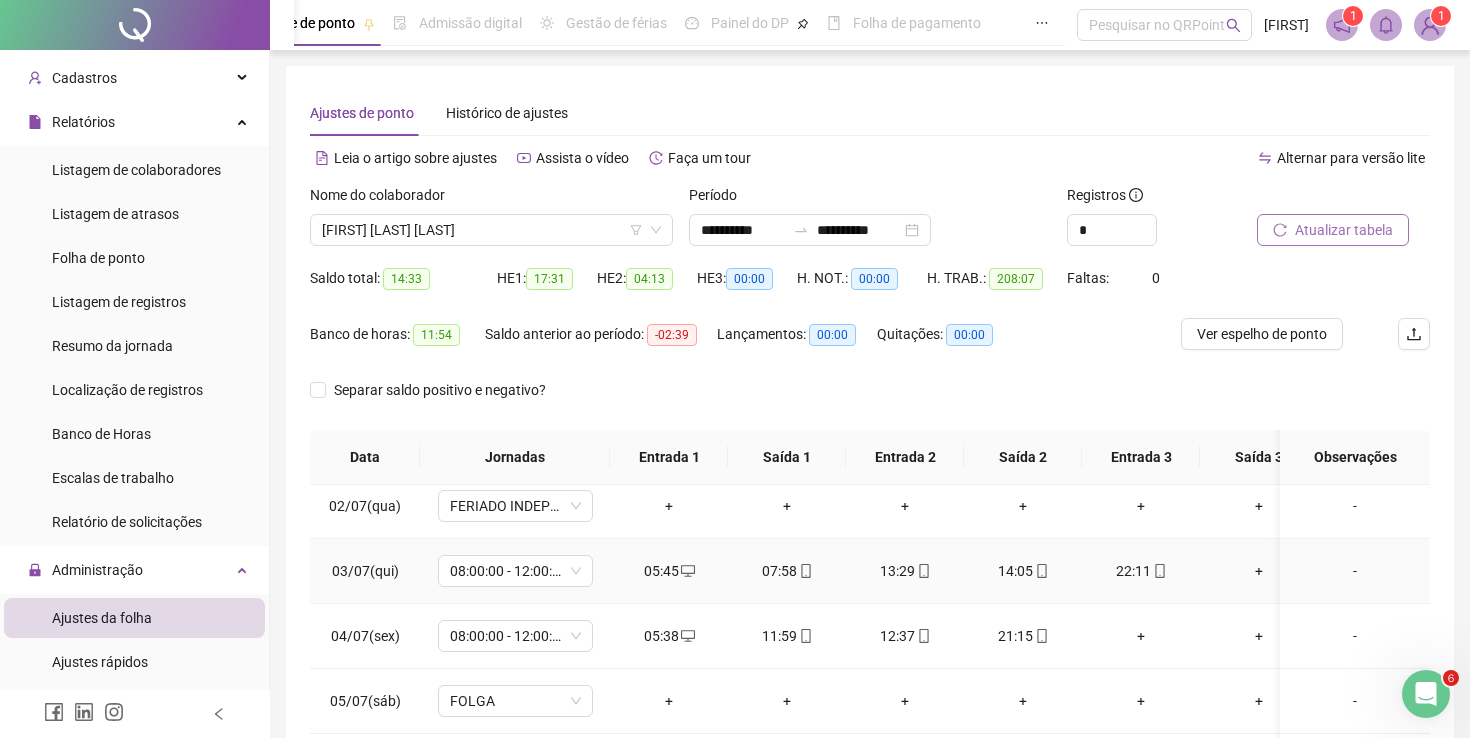 type on "**********" 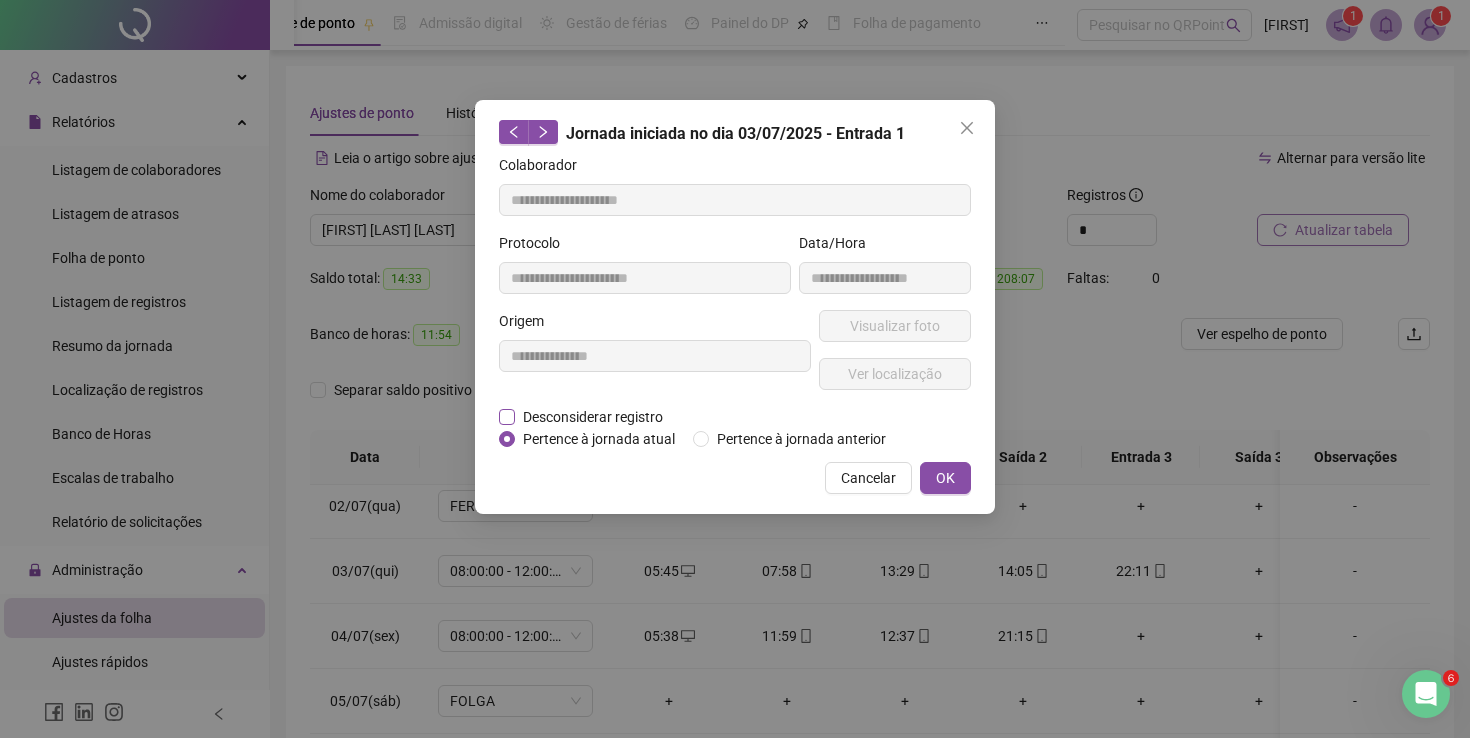 click on "Desconsiderar registro" at bounding box center [593, 417] 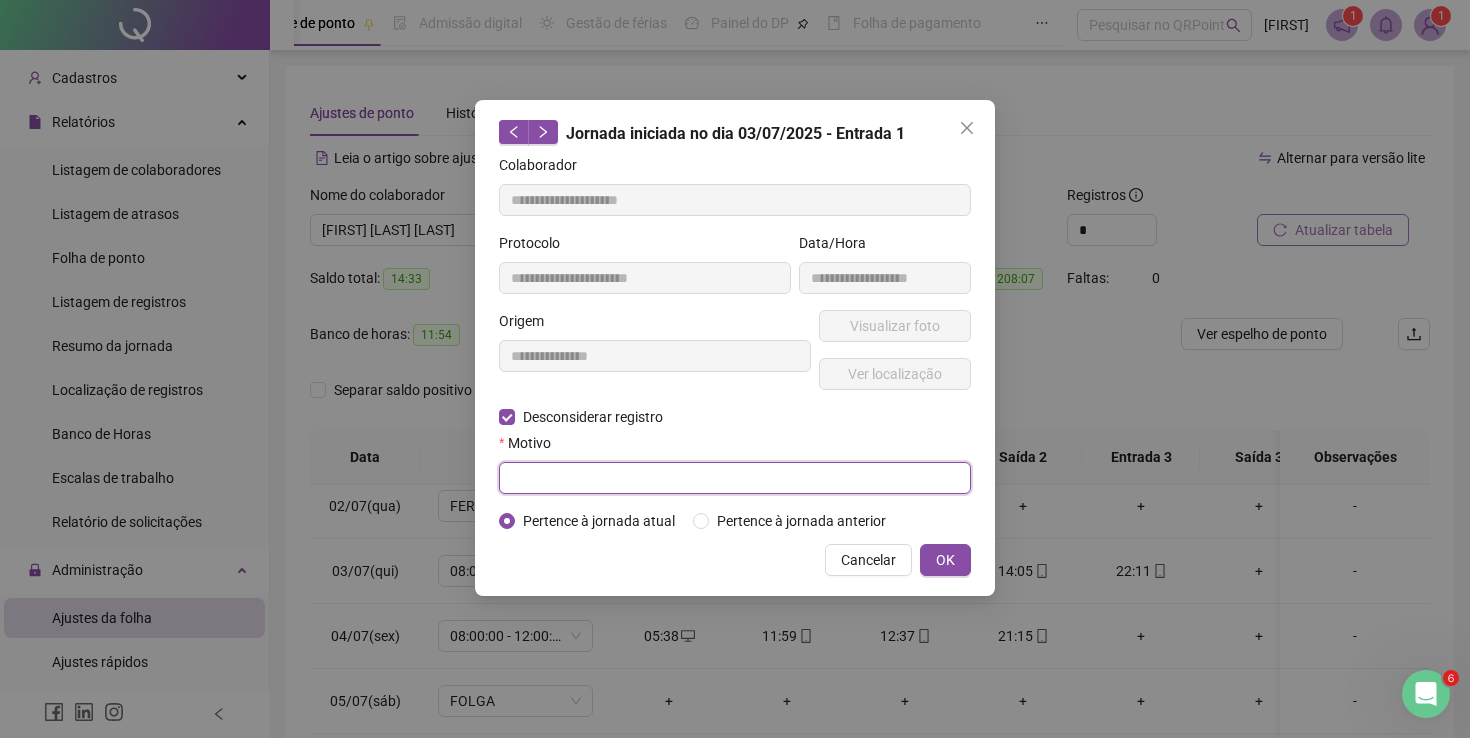 click at bounding box center [735, 478] 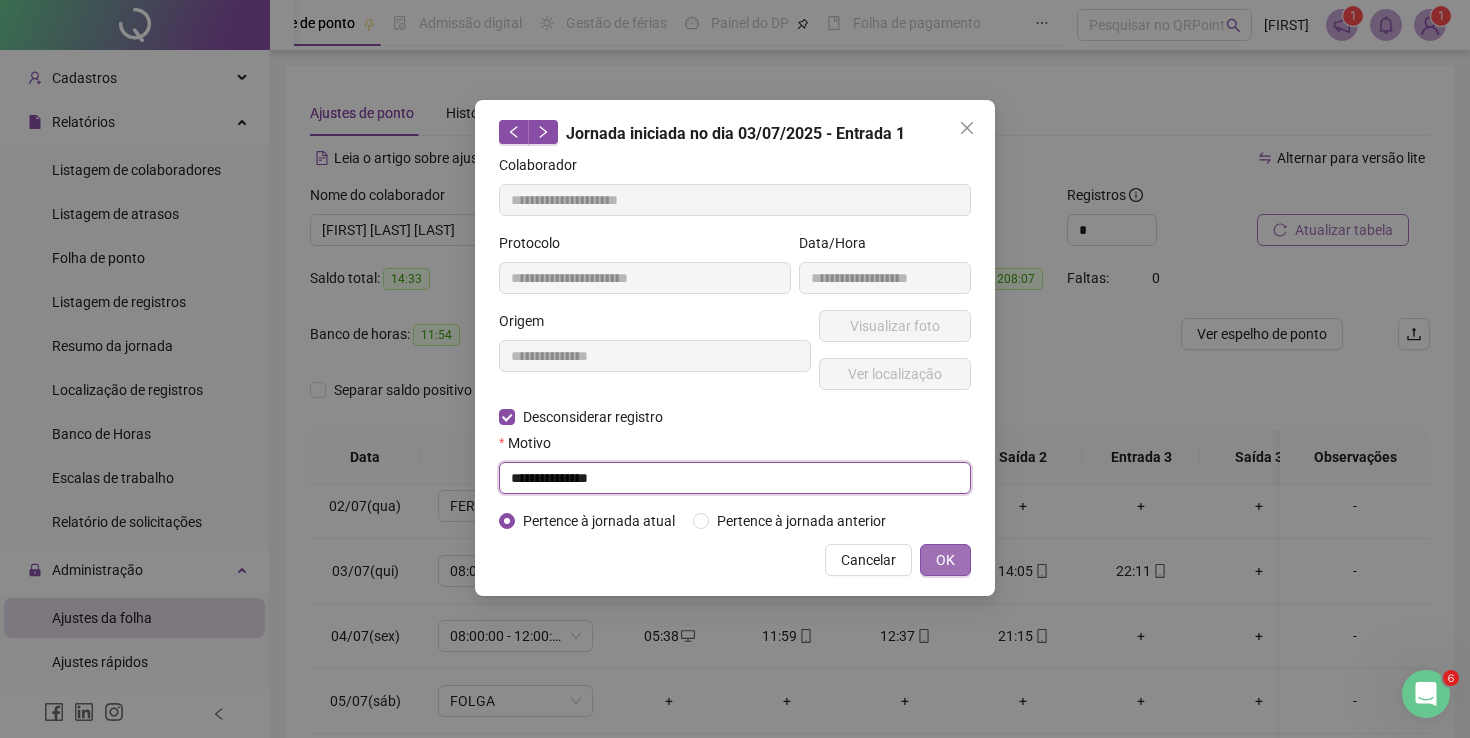 type on "**********" 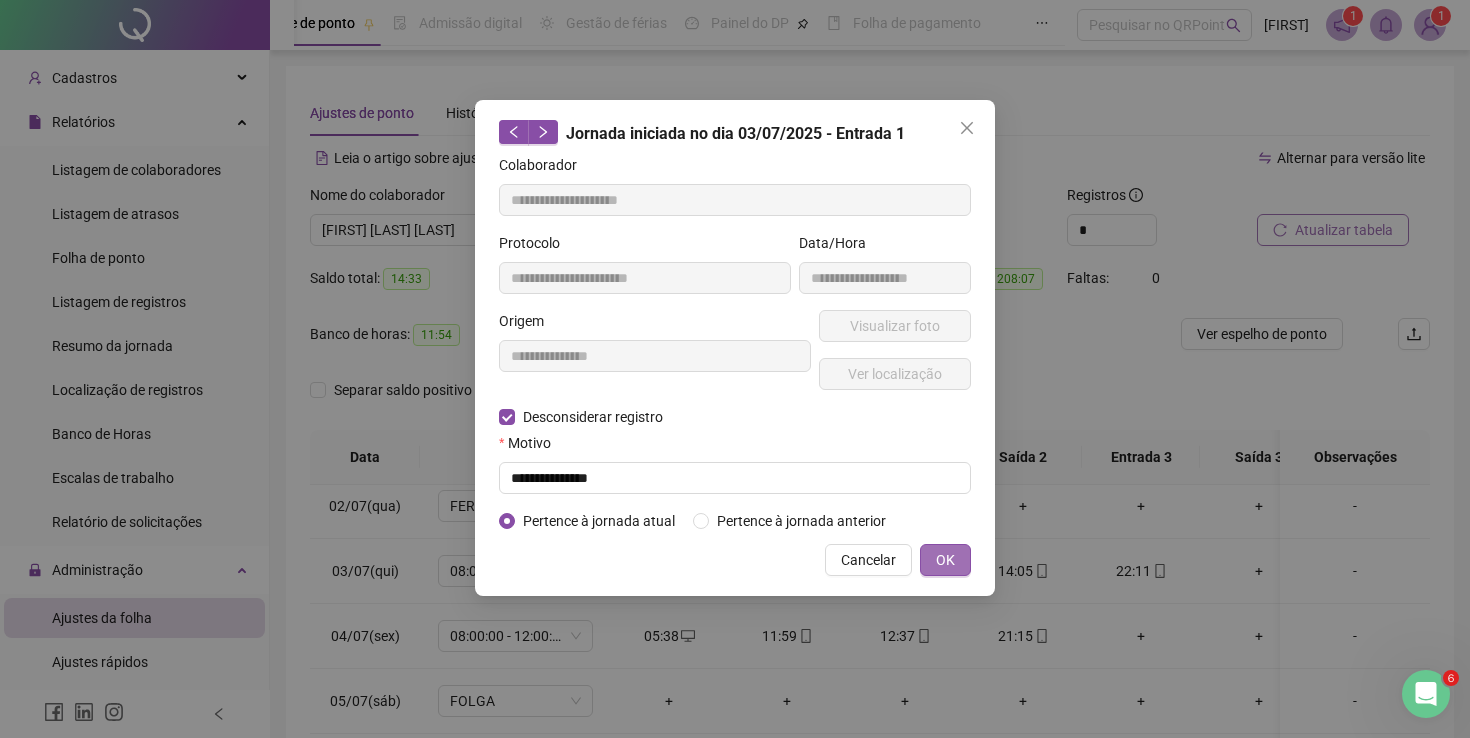 click on "OK" at bounding box center (945, 560) 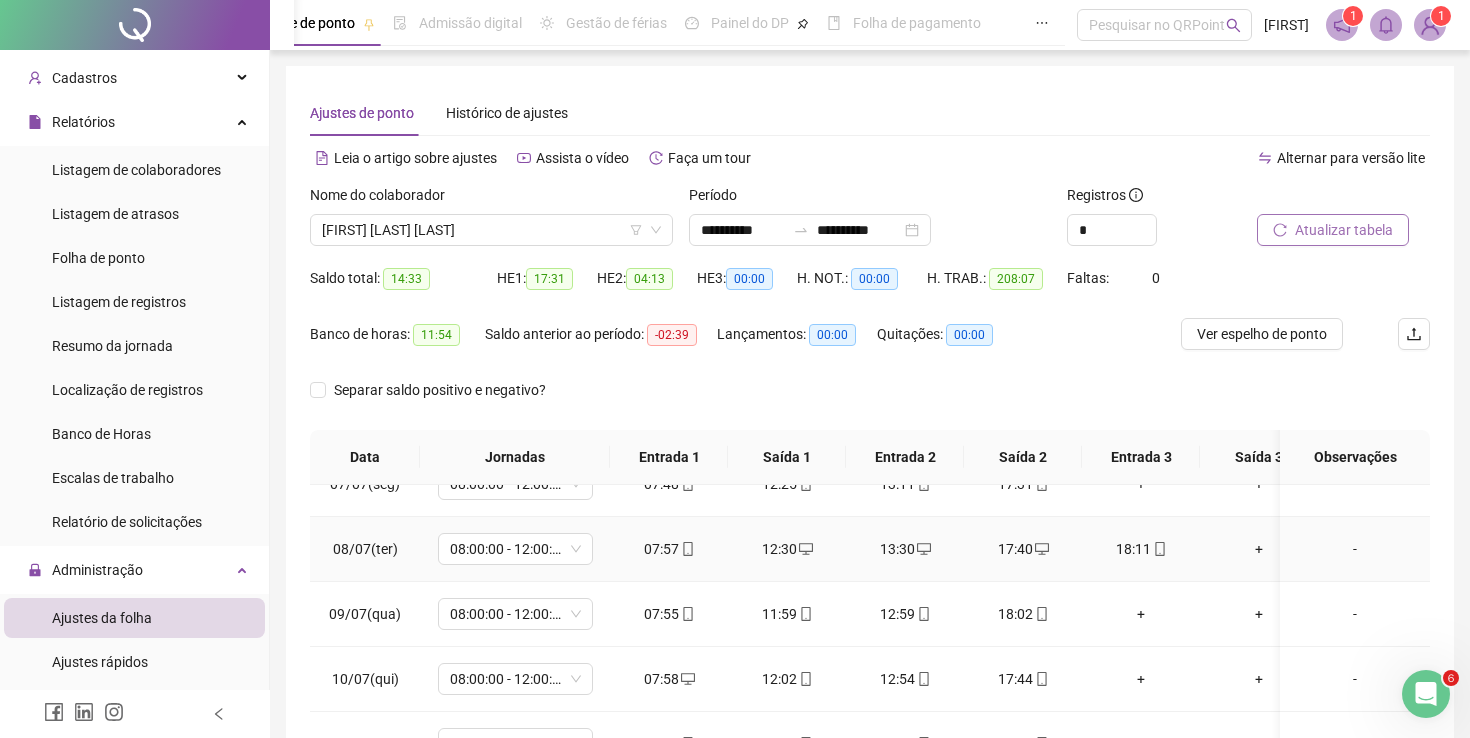 scroll, scrollTop: 422, scrollLeft: 0, axis: vertical 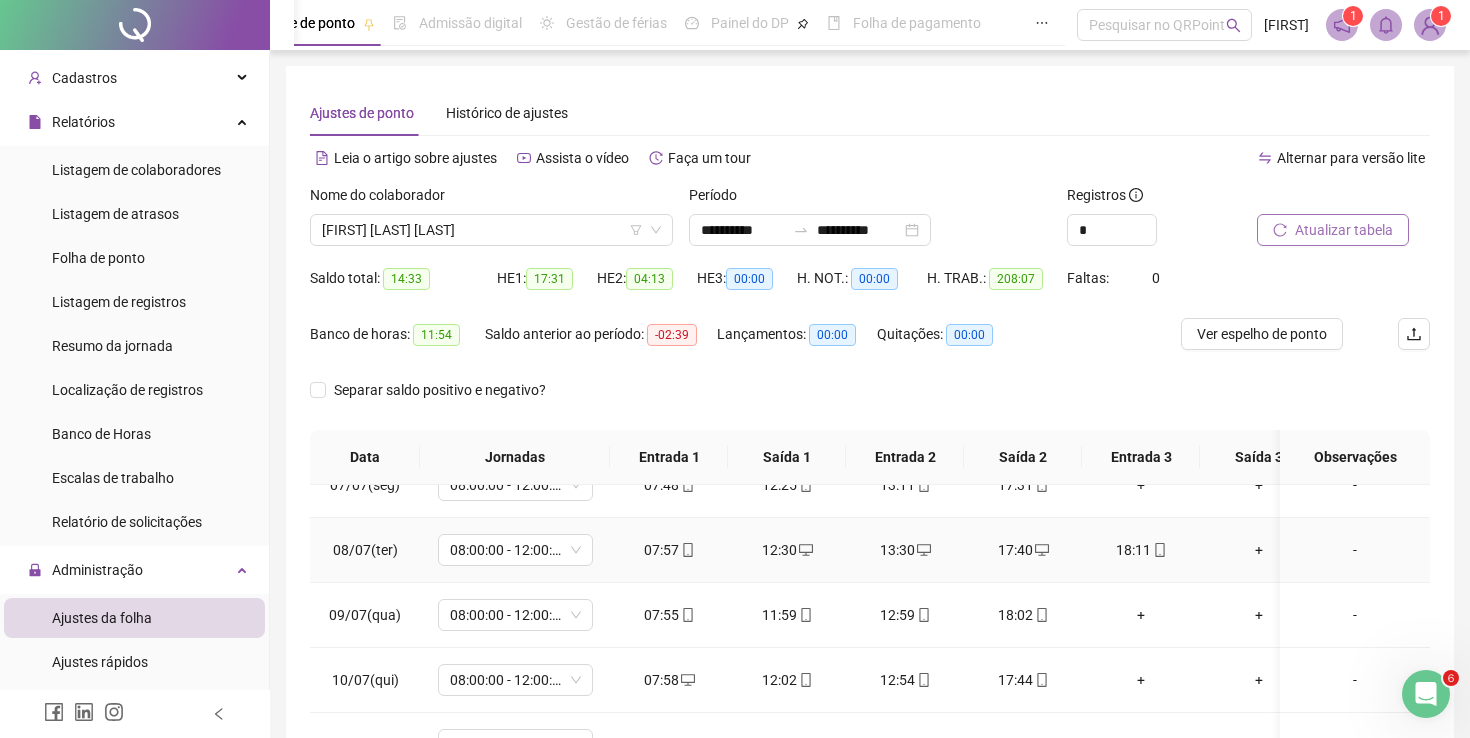 click on "17:40" at bounding box center (1023, 550) 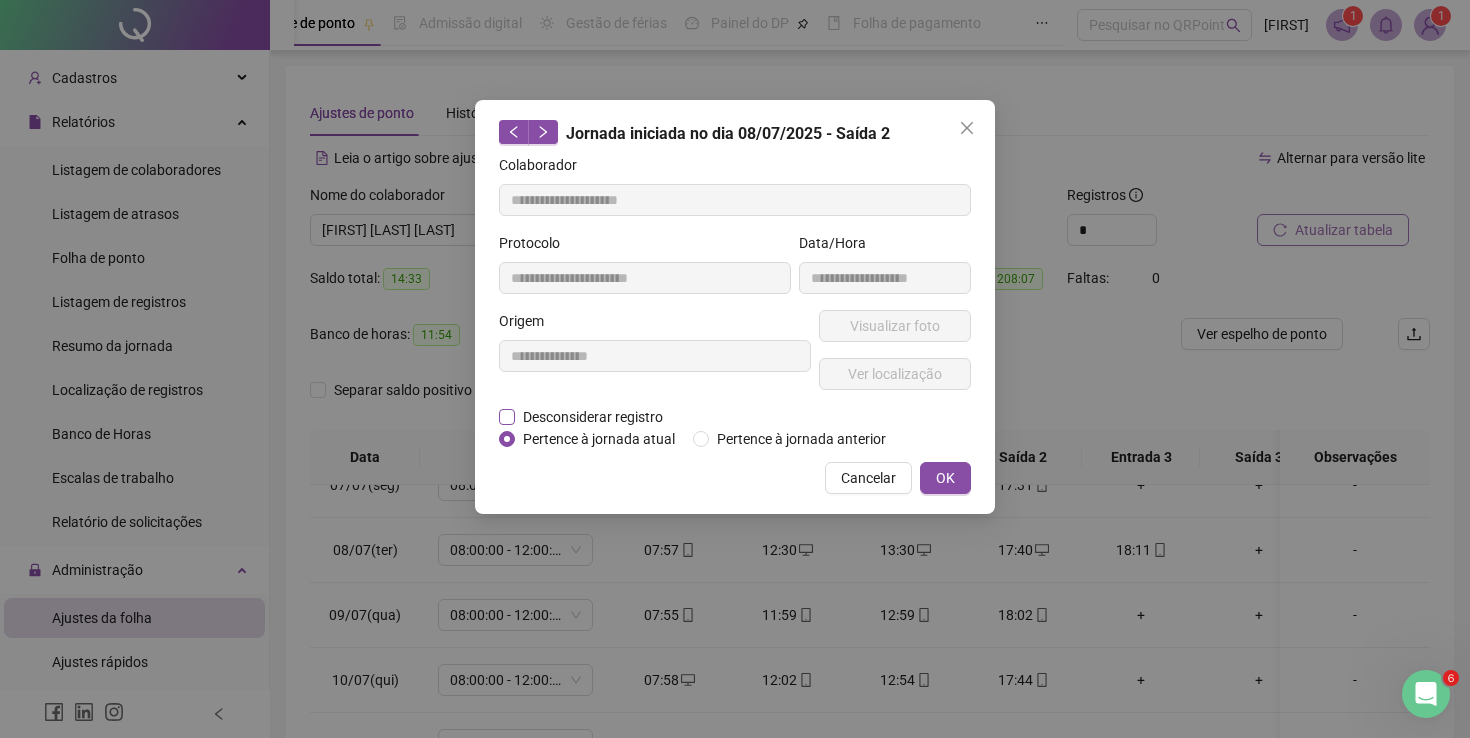 click on "Desconsiderar registro" at bounding box center (593, 417) 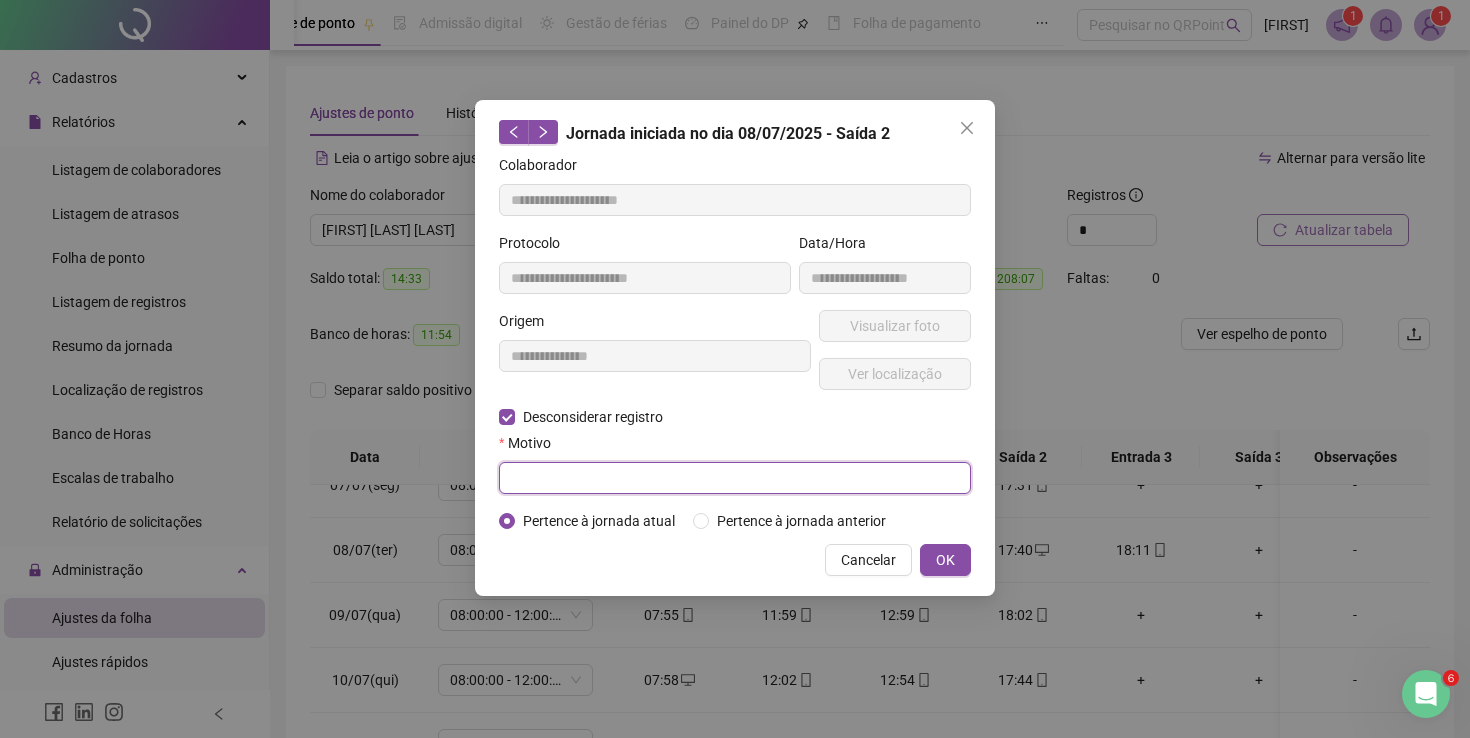 click at bounding box center (735, 478) 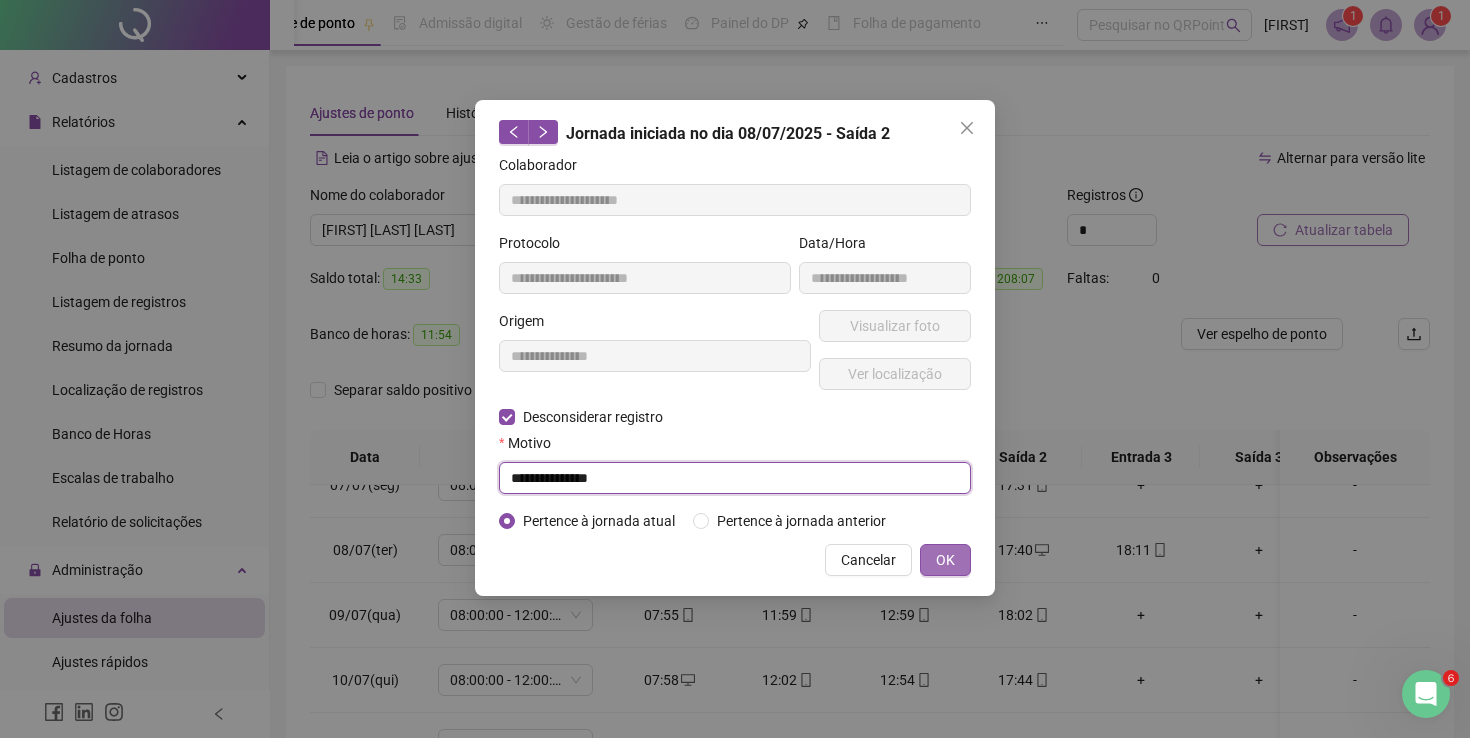 type on "**********" 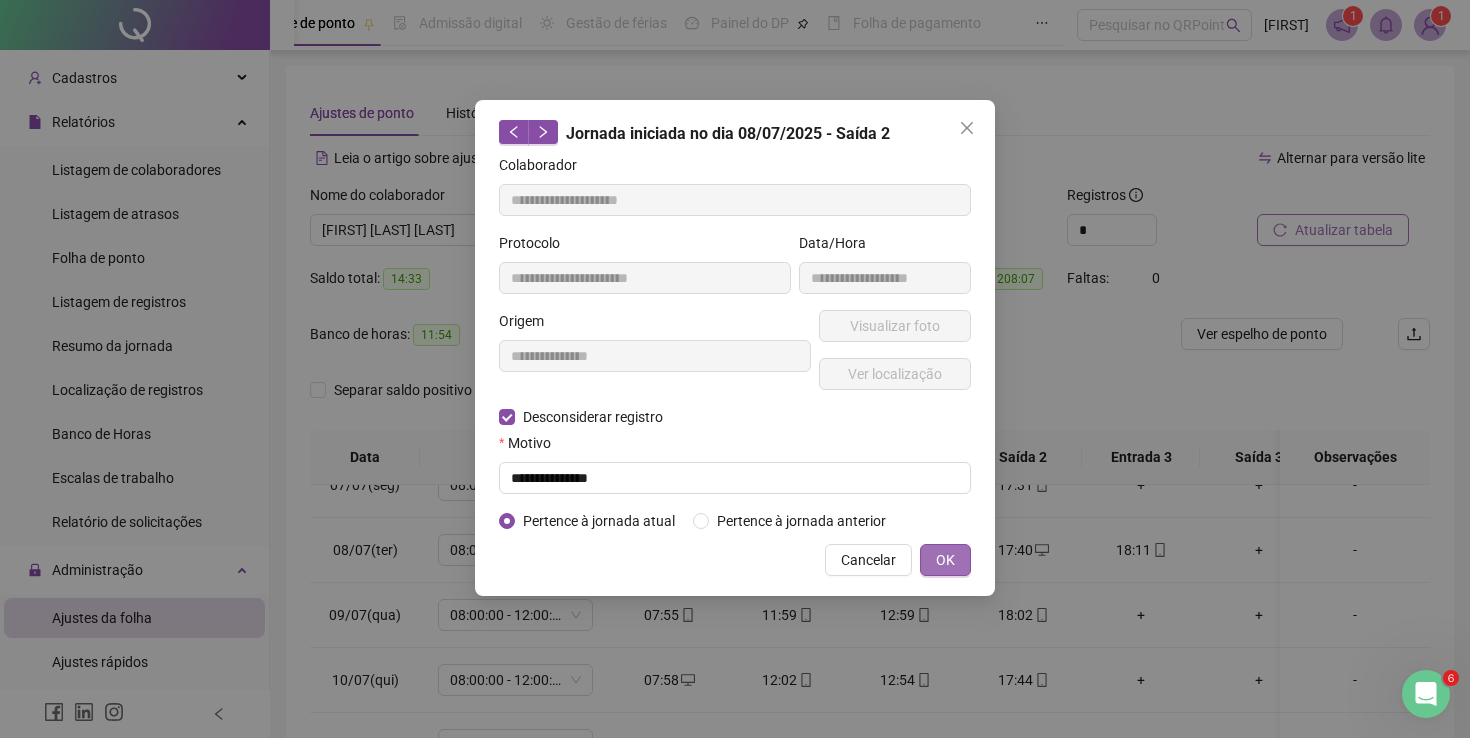 click on "OK" at bounding box center [945, 560] 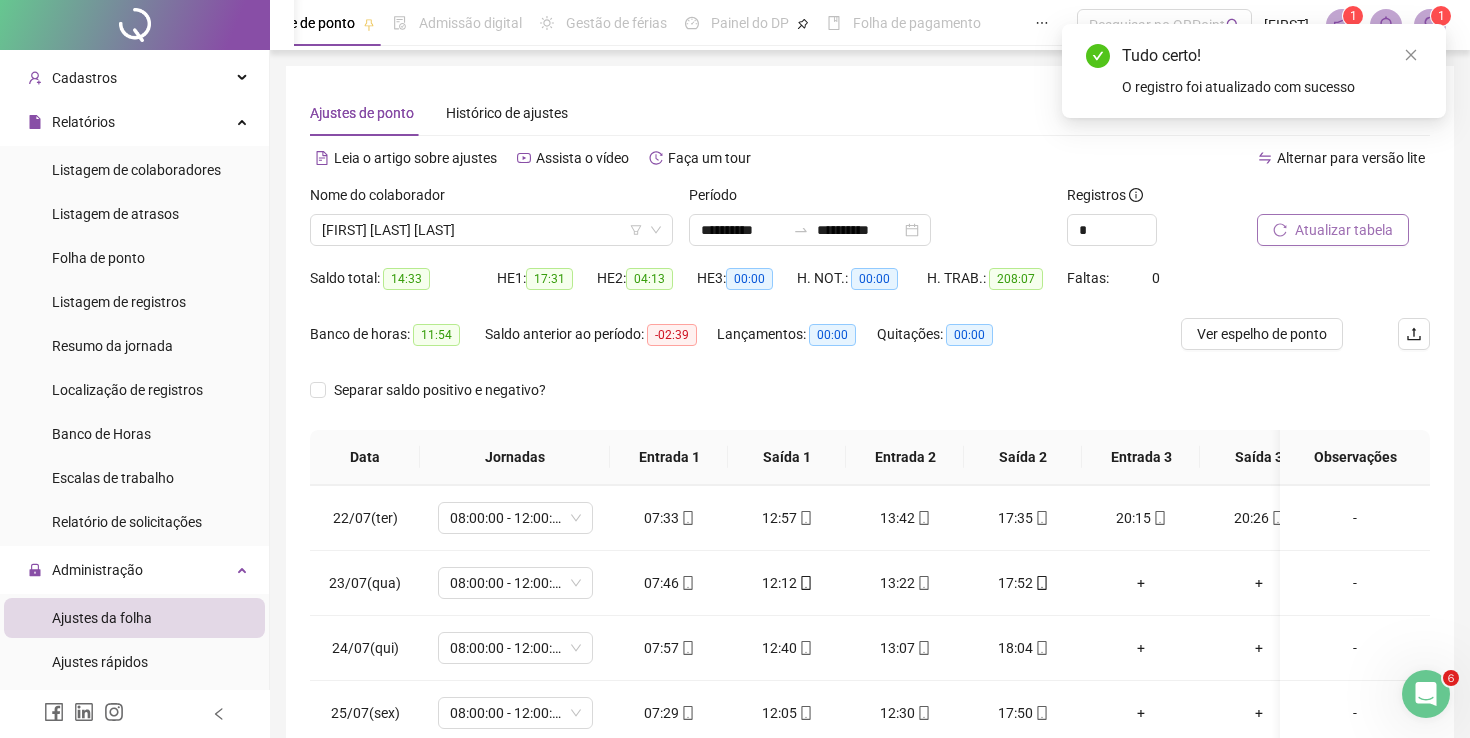 scroll, scrollTop: 1588, scrollLeft: 0, axis: vertical 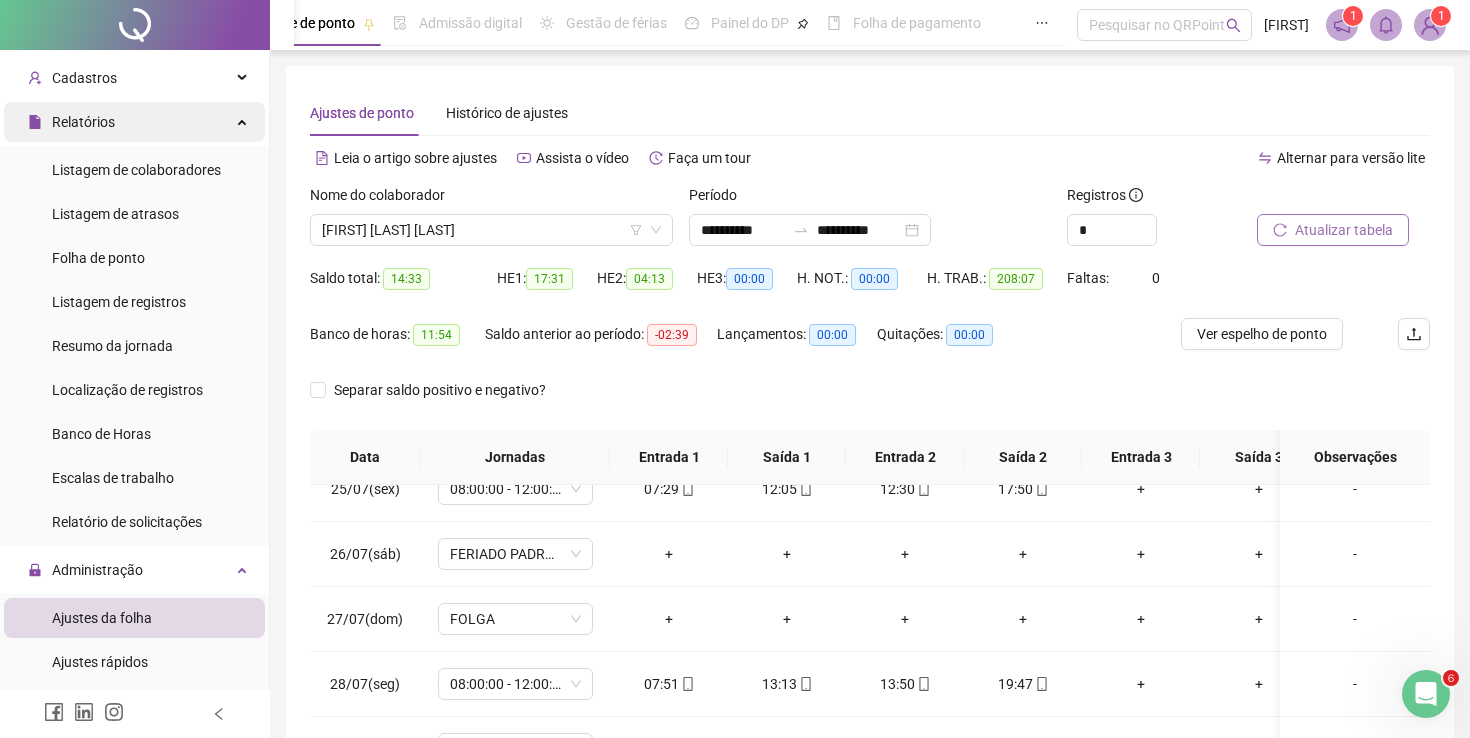 click on "Relatórios" at bounding box center (134, 122) 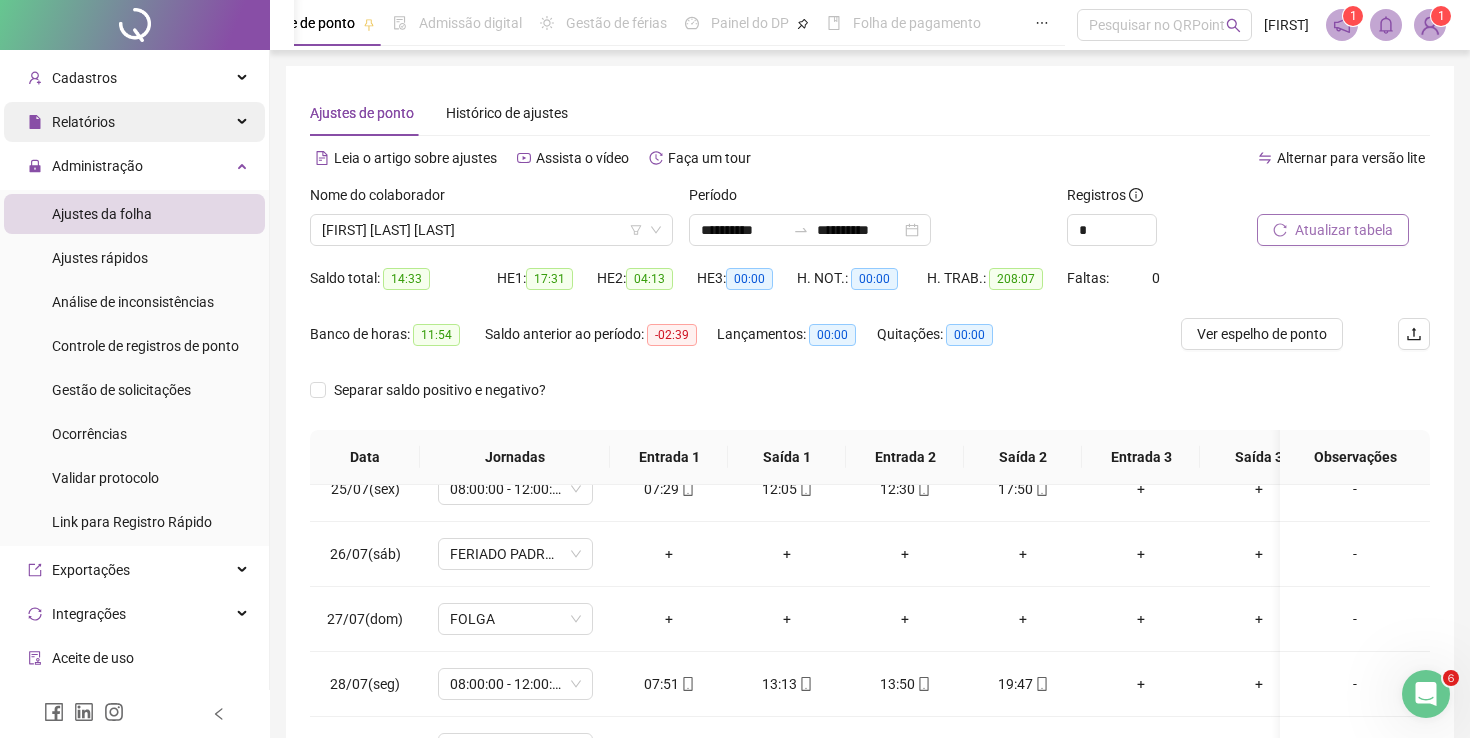 click on "Relatórios" at bounding box center [134, 122] 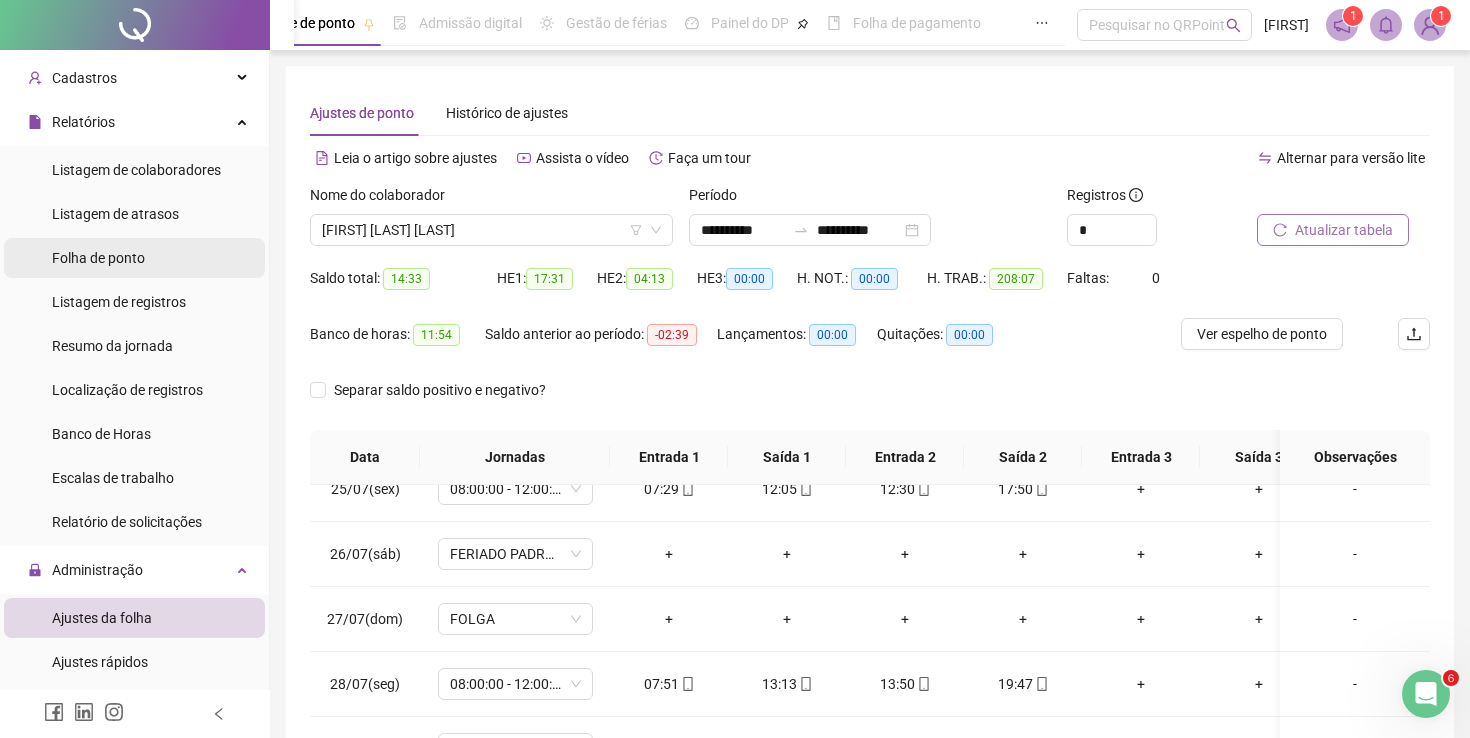 click on "Folha de ponto" at bounding box center [98, 258] 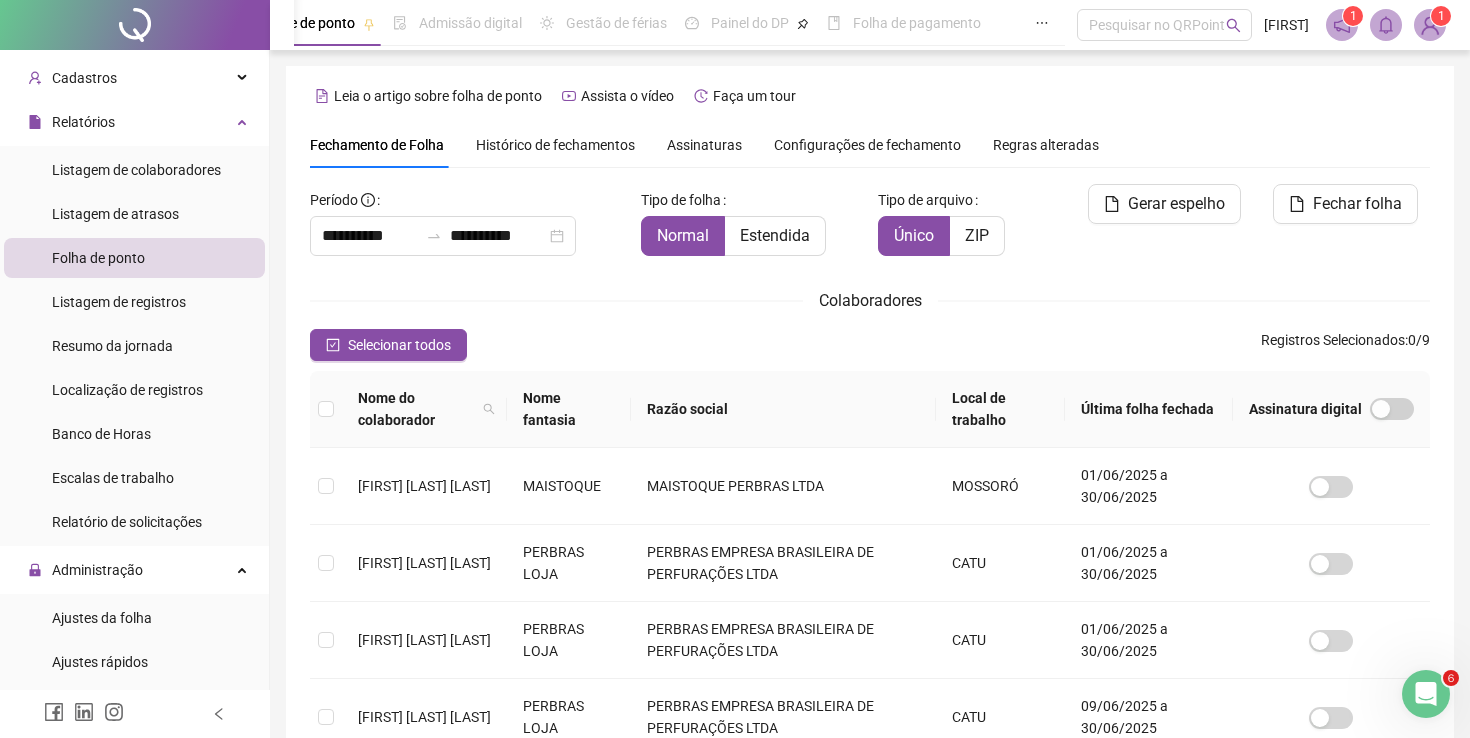 scroll, scrollTop: 40, scrollLeft: 0, axis: vertical 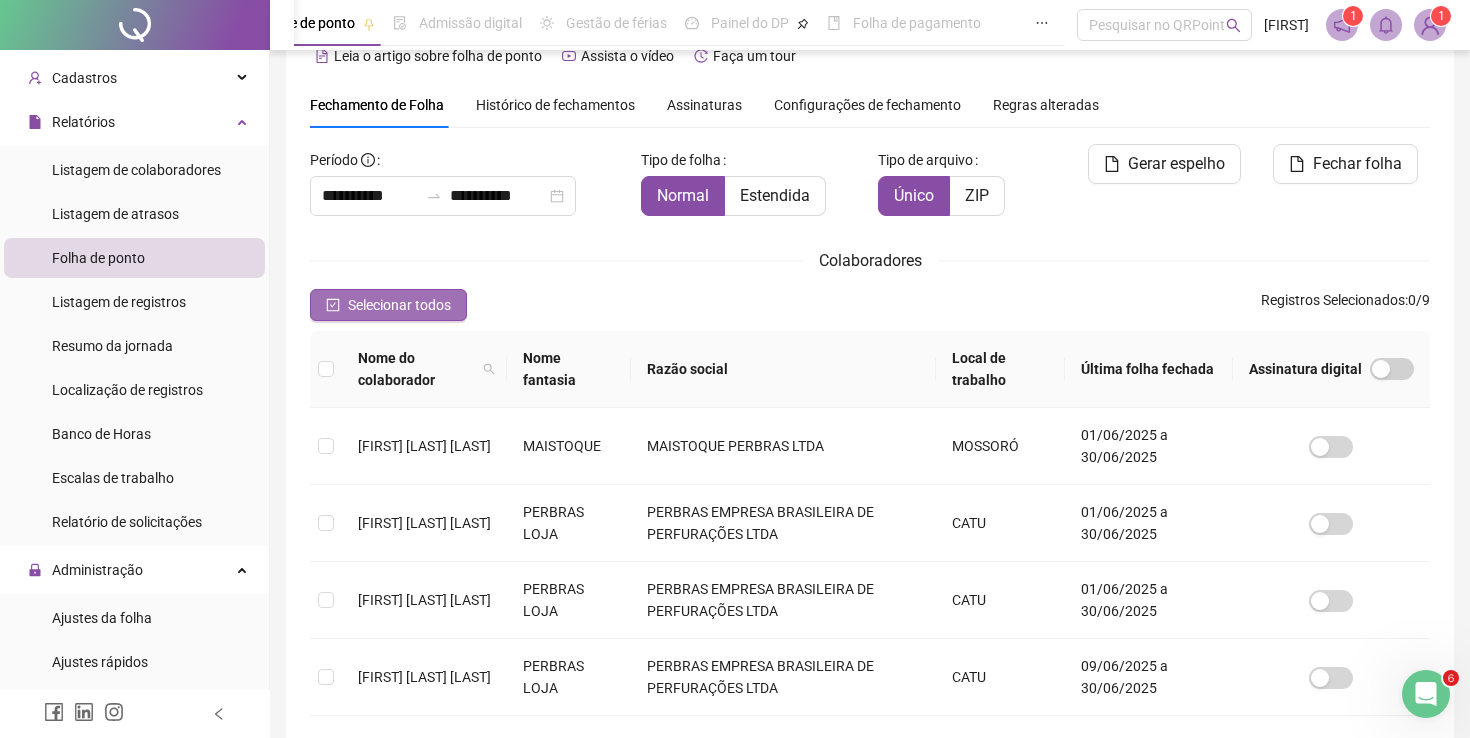 click on "Selecionar todos" at bounding box center (399, 305) 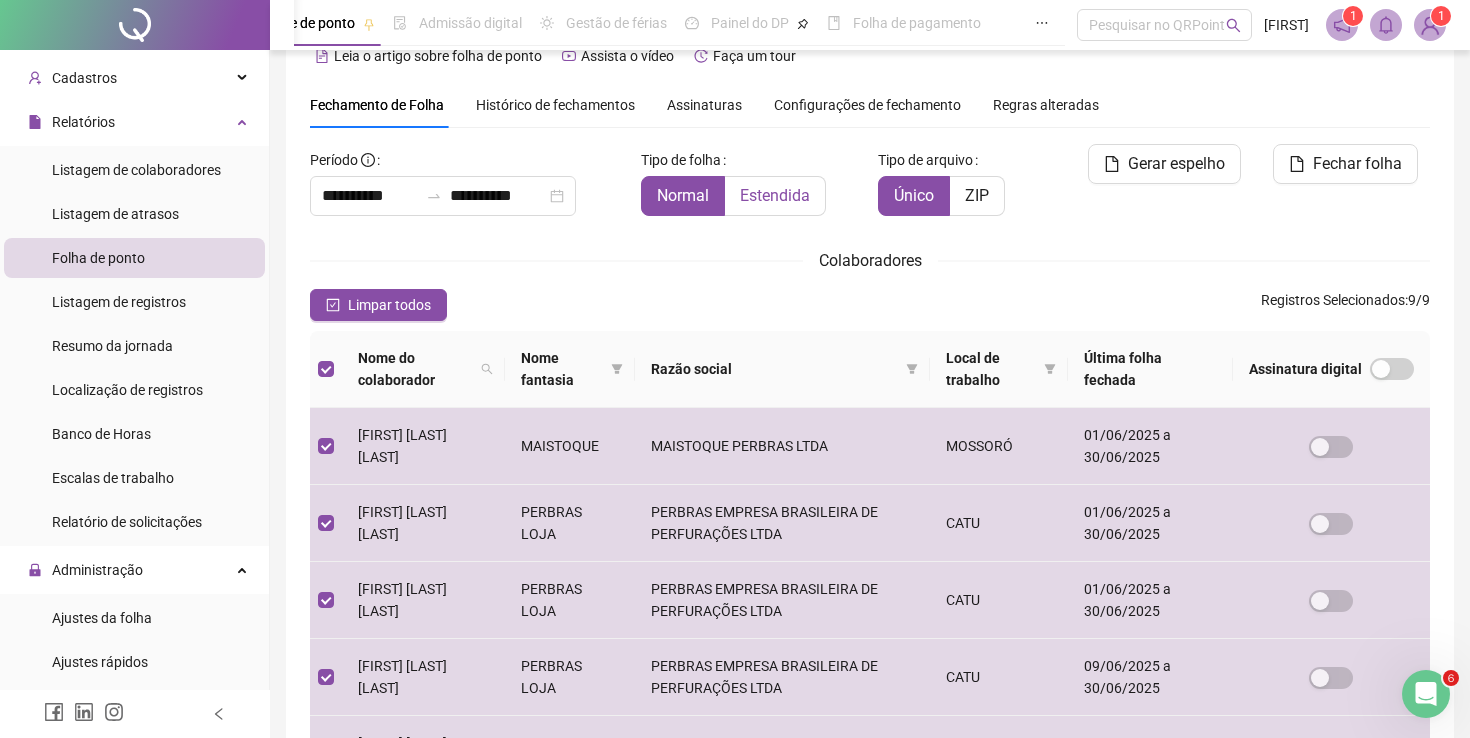 click on "Estendida" at bounding box center (775, 195) 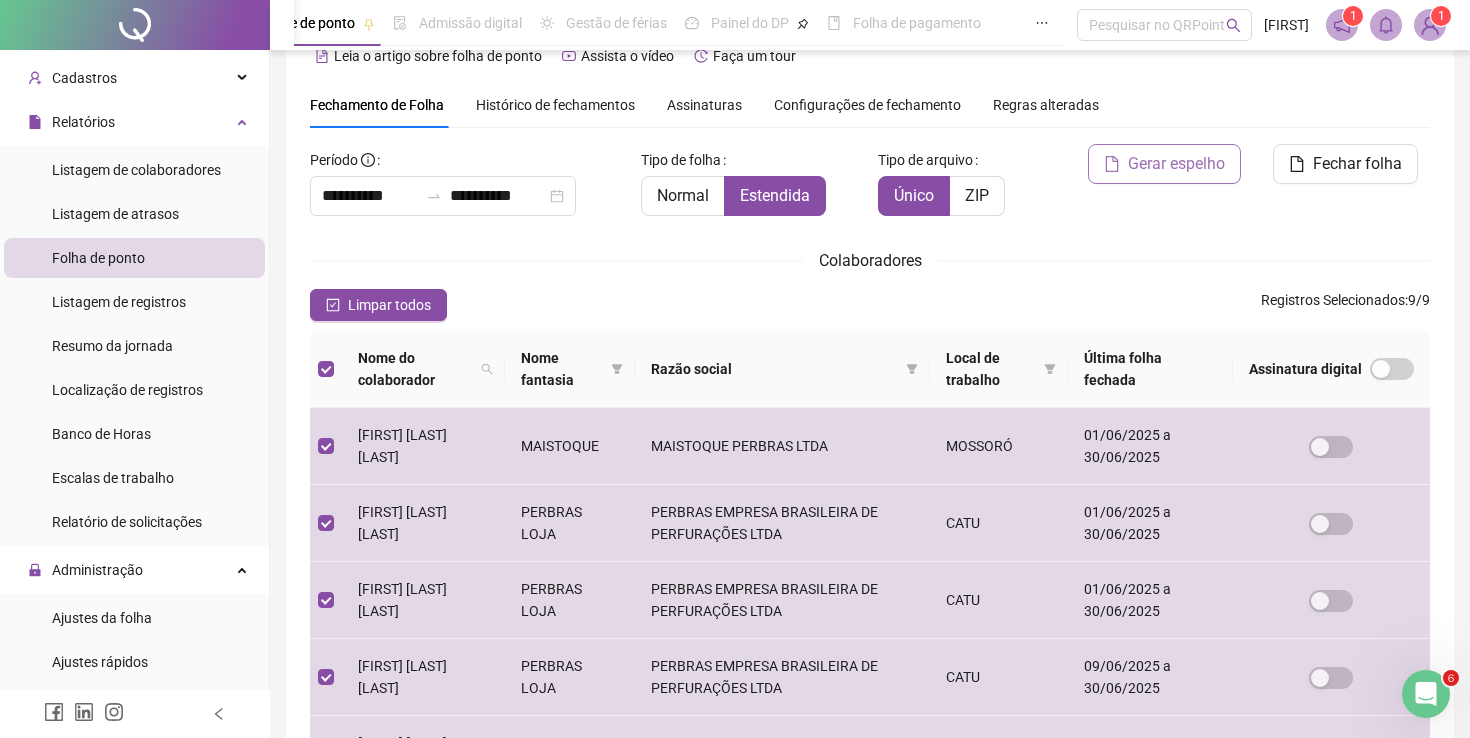click on "Gerar espelho" at bounding box center (1176, 164) 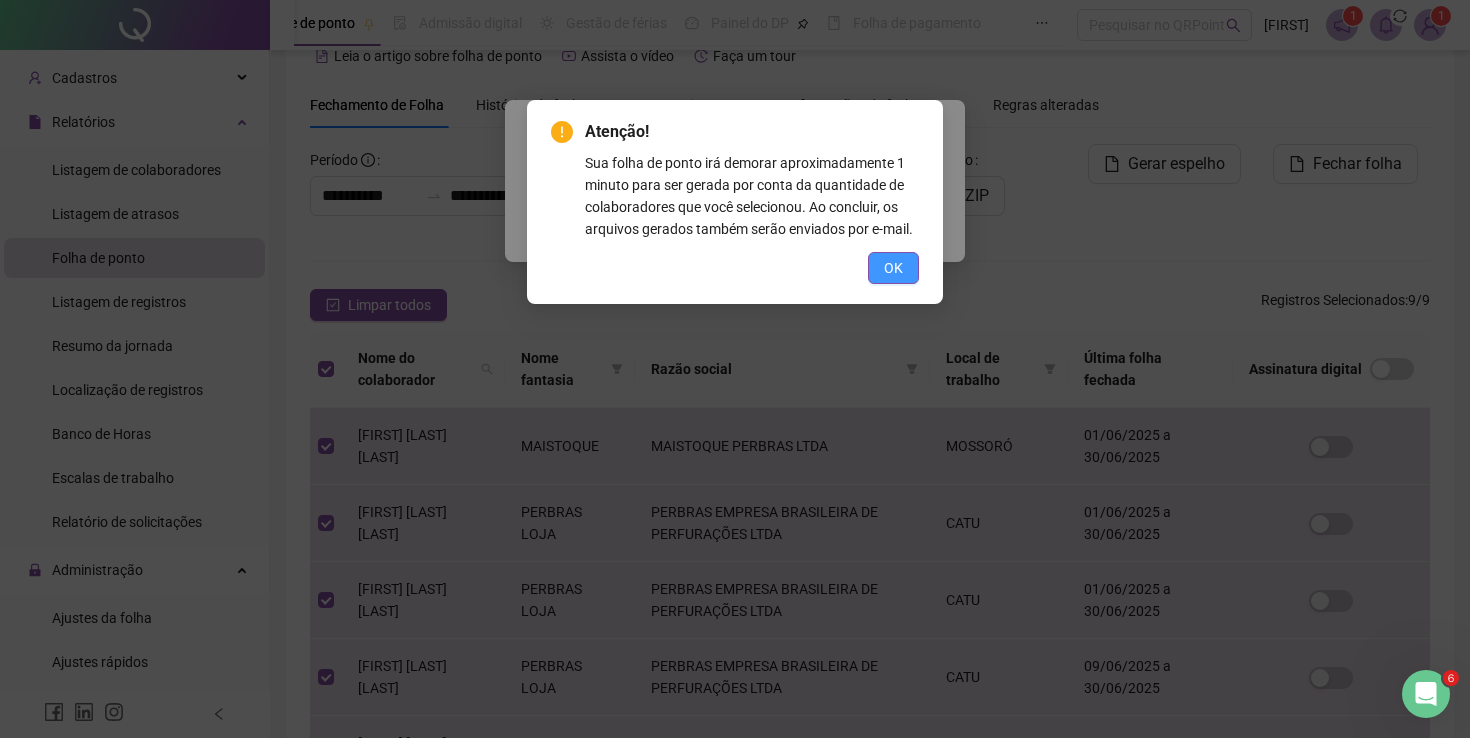 click on "OK" at bounding box center [893, 268] 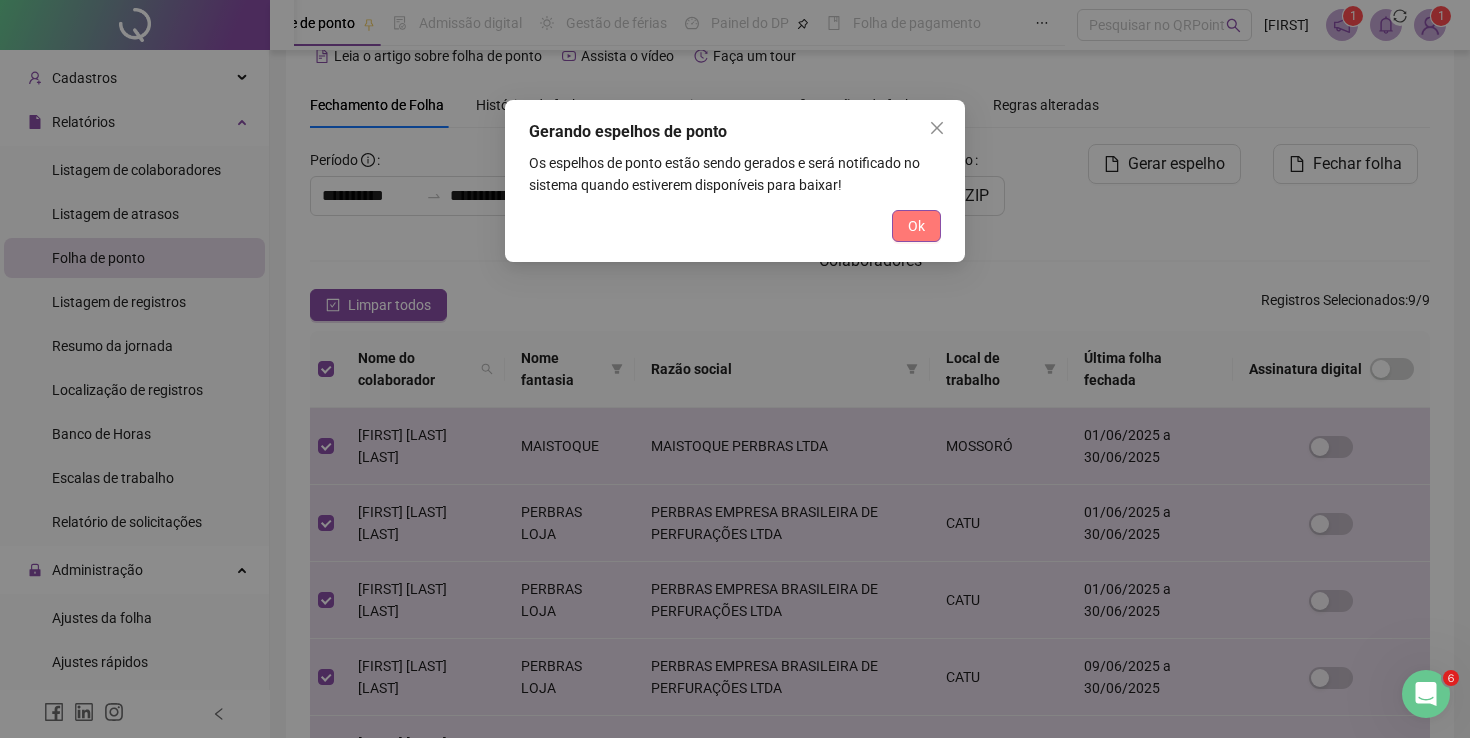 click on "Ok" at bounding box center (916, 226) 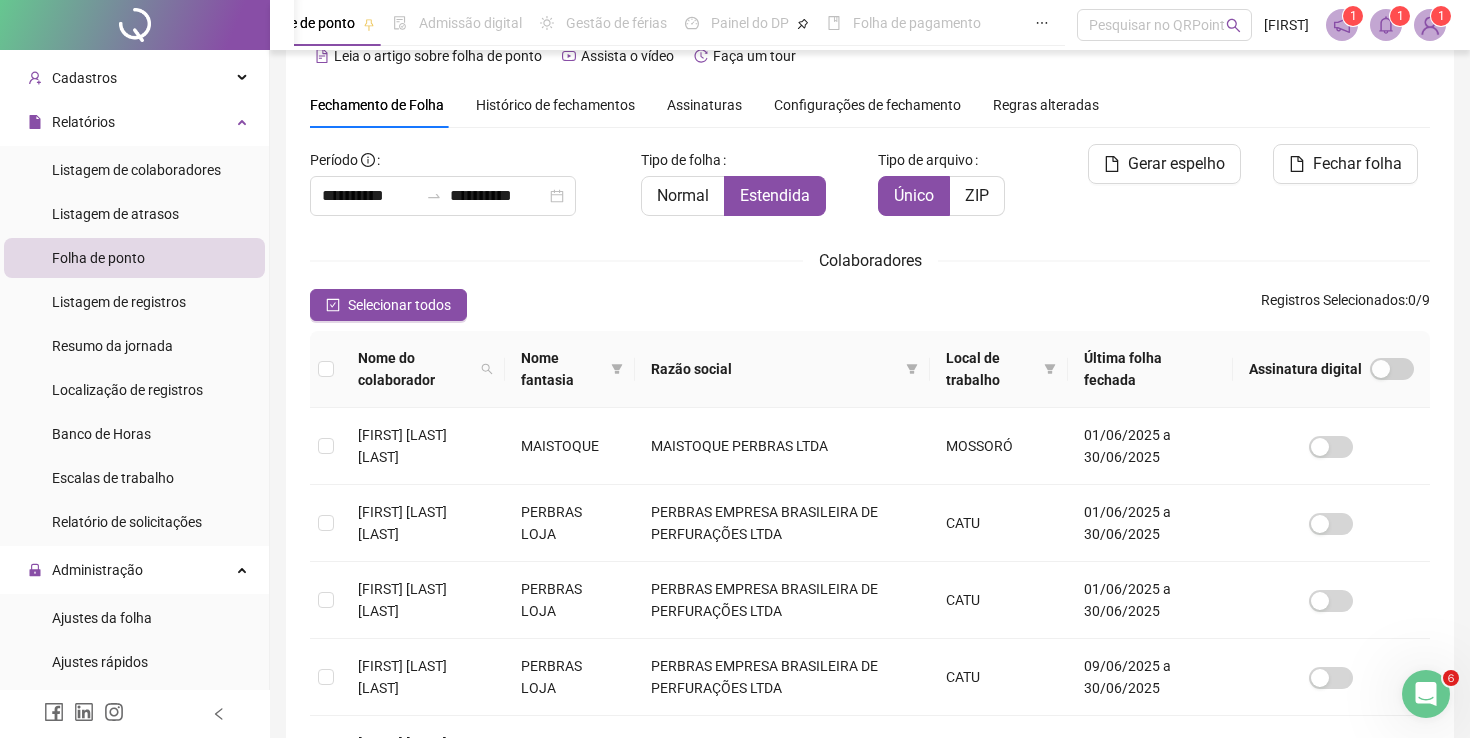 click 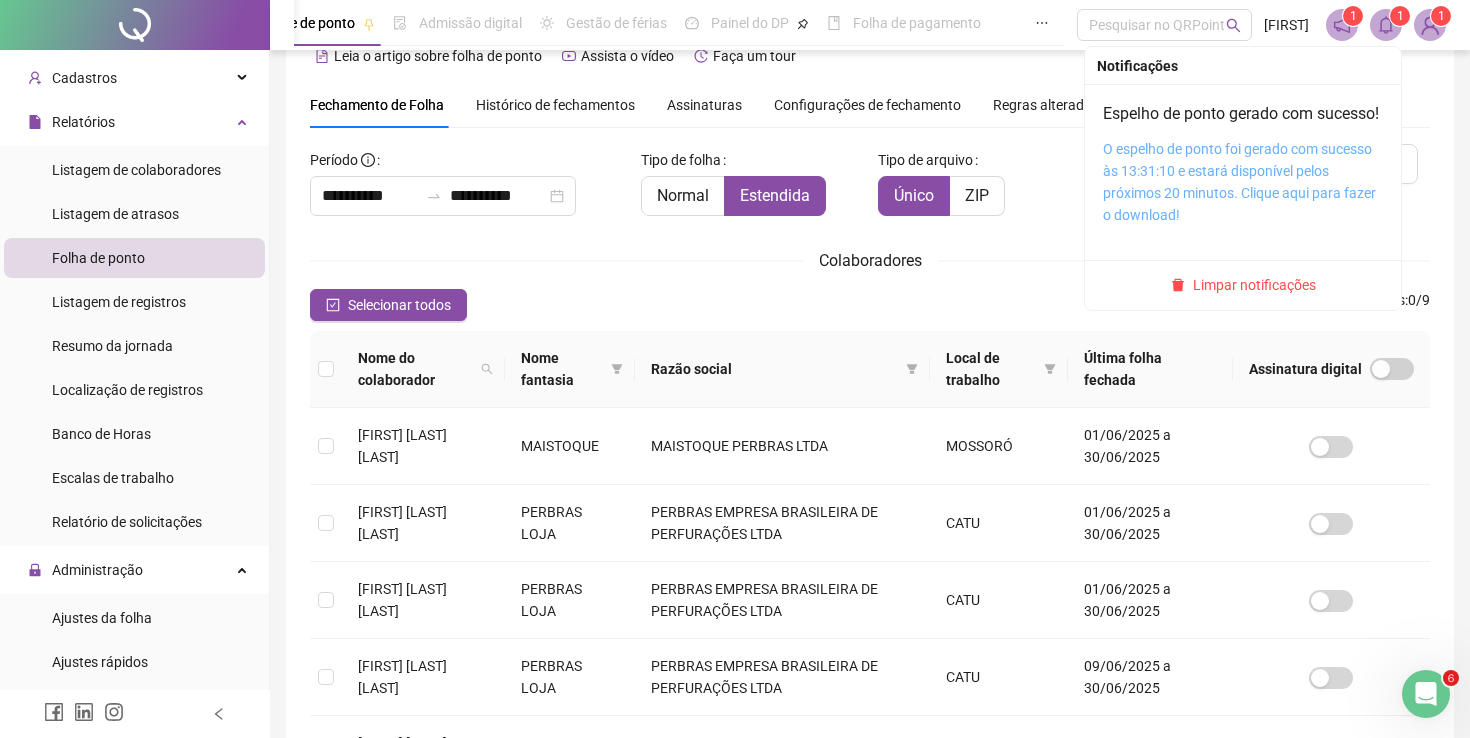 click on "O espelho de ponto foi gerado com sucesso às 13:31:10 e estará disponível pelos próximos 20 minutos.
Clique aqui para fazer o download!" at bounding box center (1239, 182) 